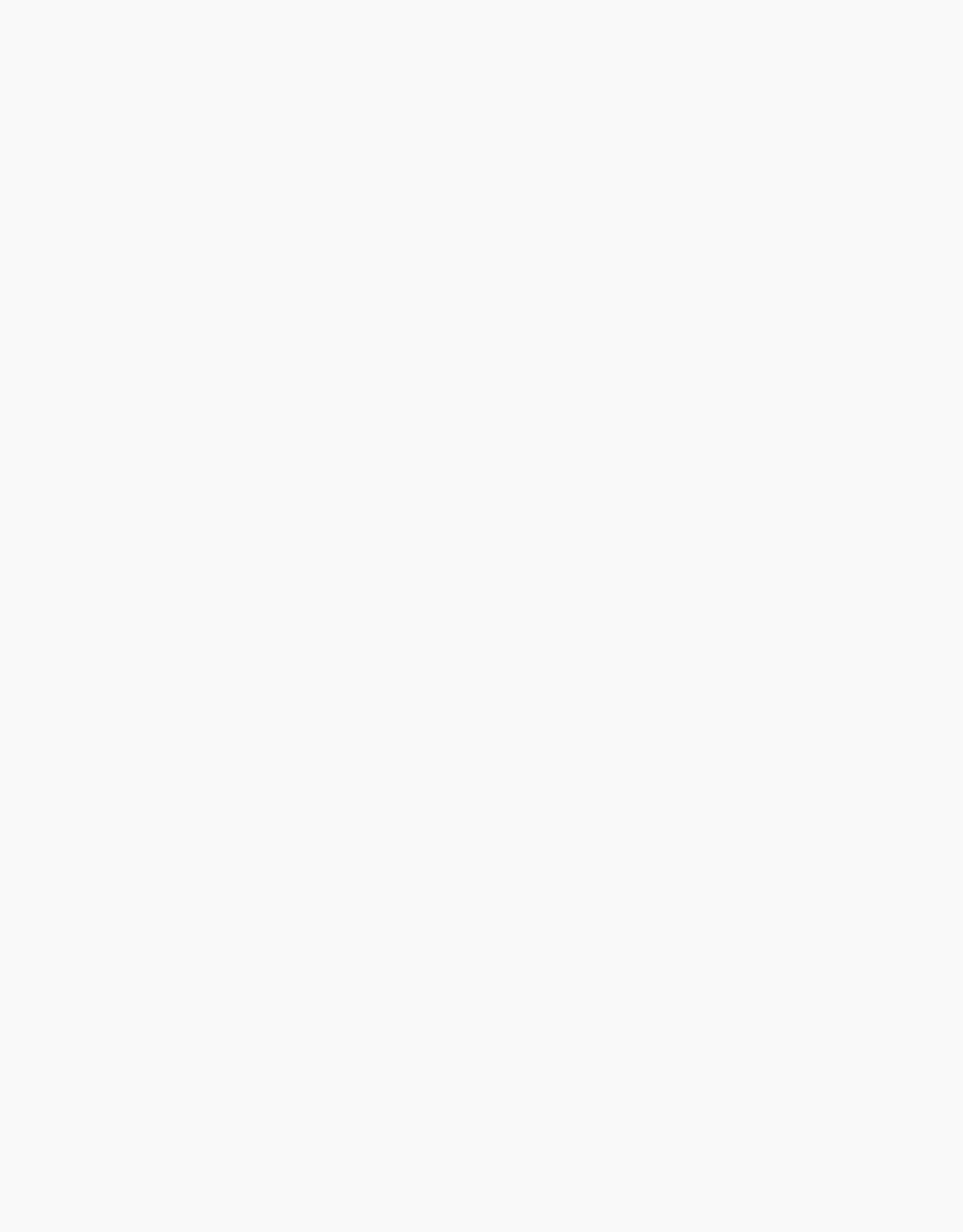 scroll, scrollTop: 0, scrollLeft: 0, axis: both 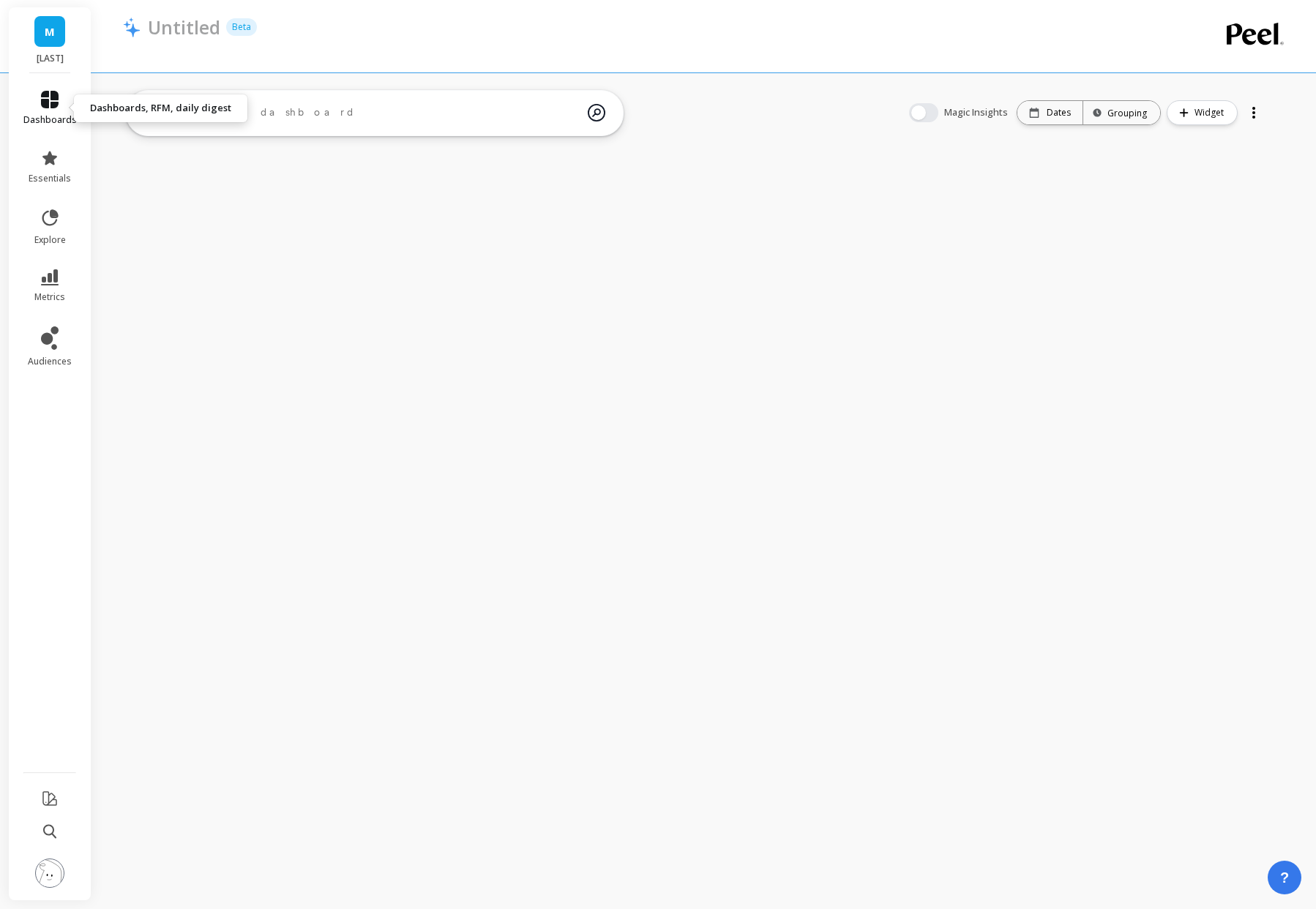 click on "dashboards" at bounding box center (50, 120) 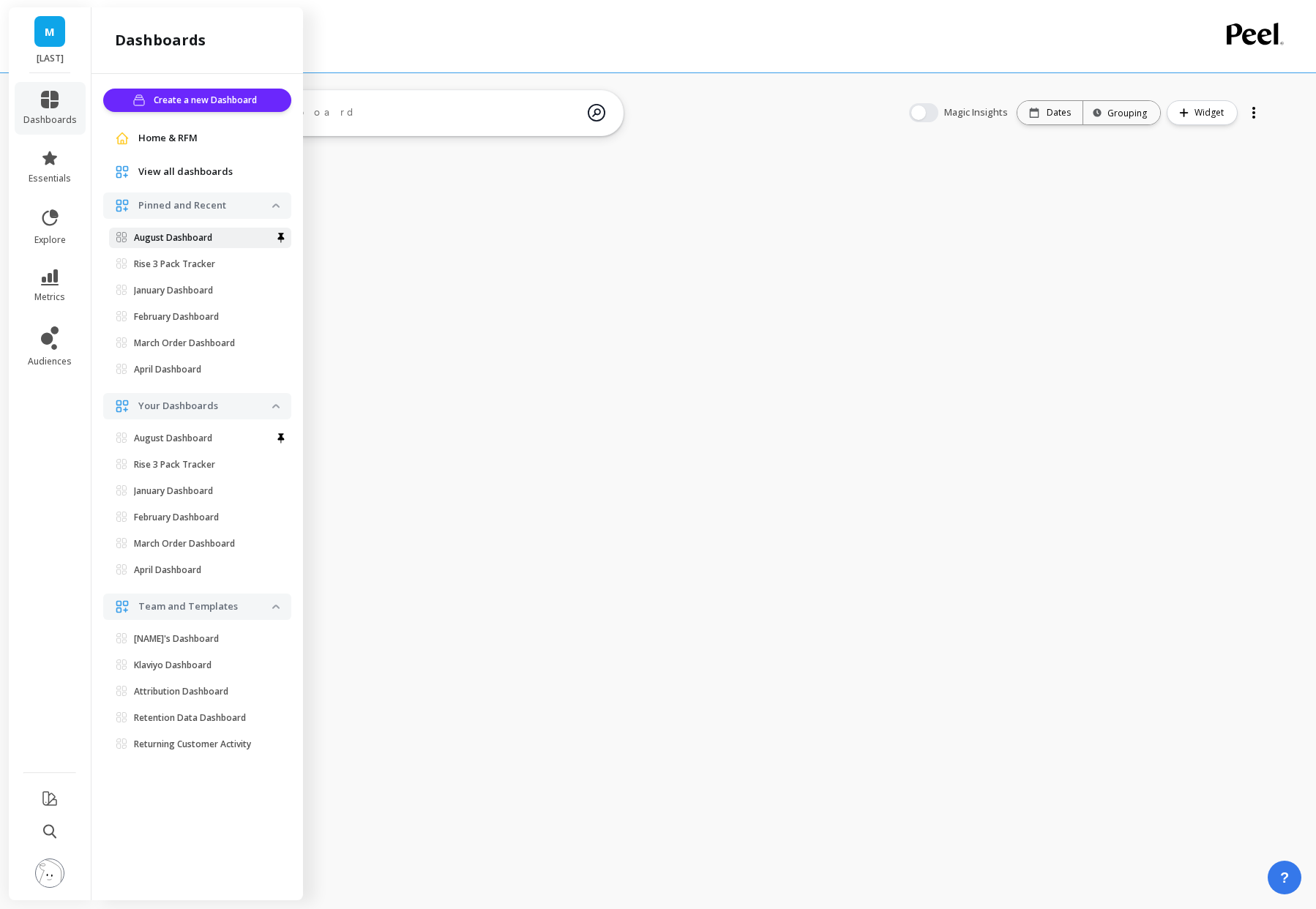 click on "August Dashboard" at bounding box center (173, 238) 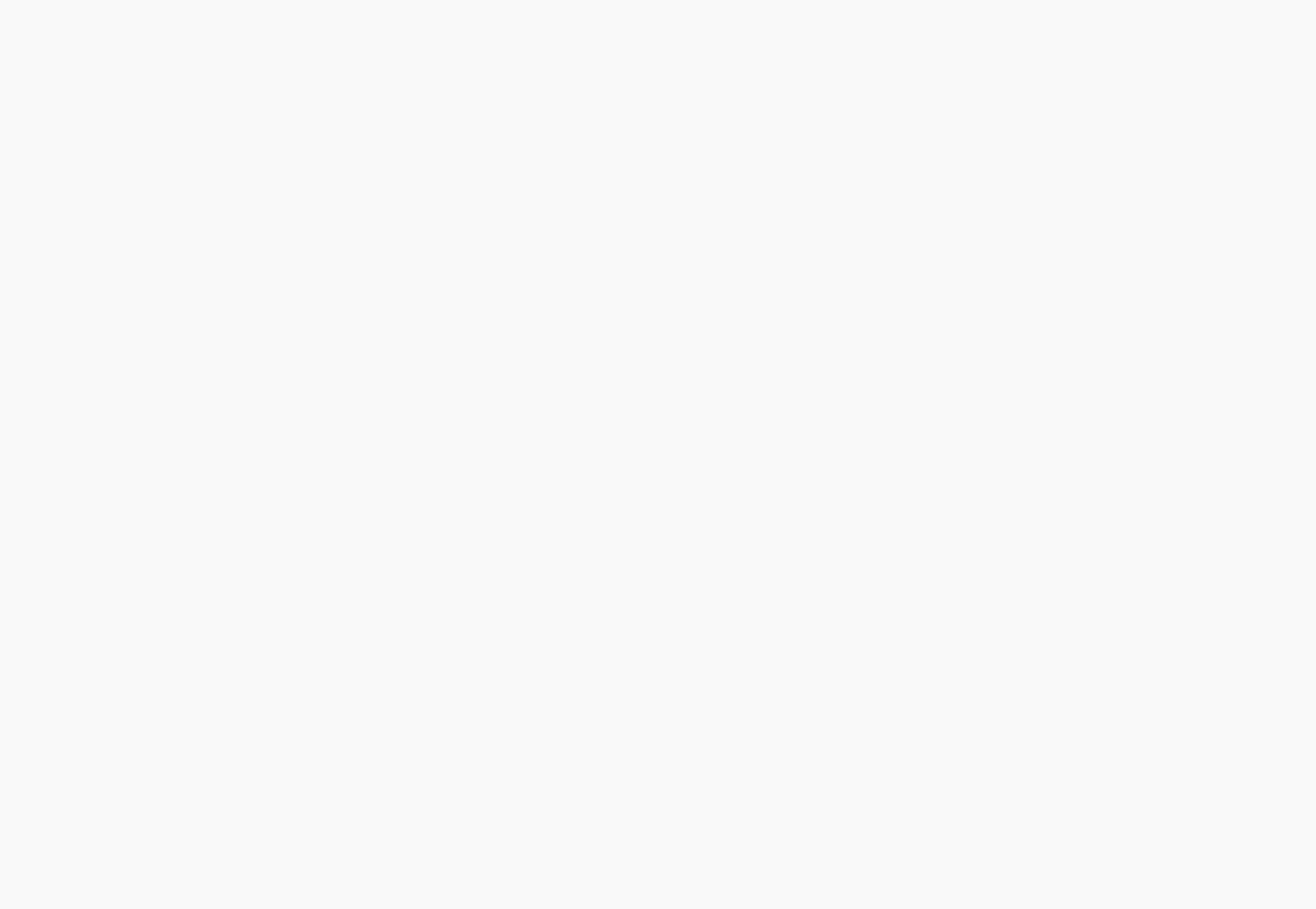 scroll, scrollTop: 0, scrollLeft: 0, axis: both 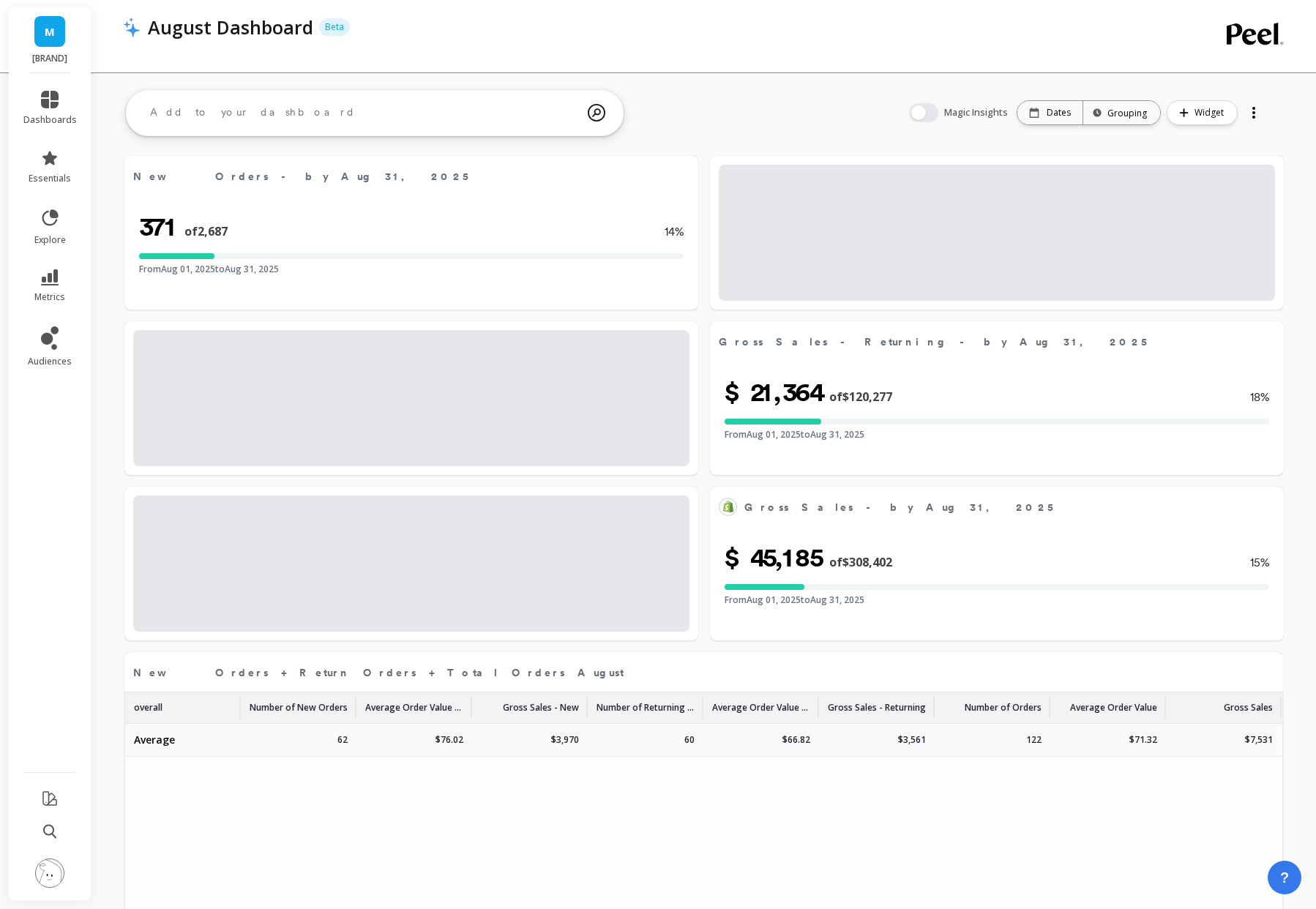 select on "sum" 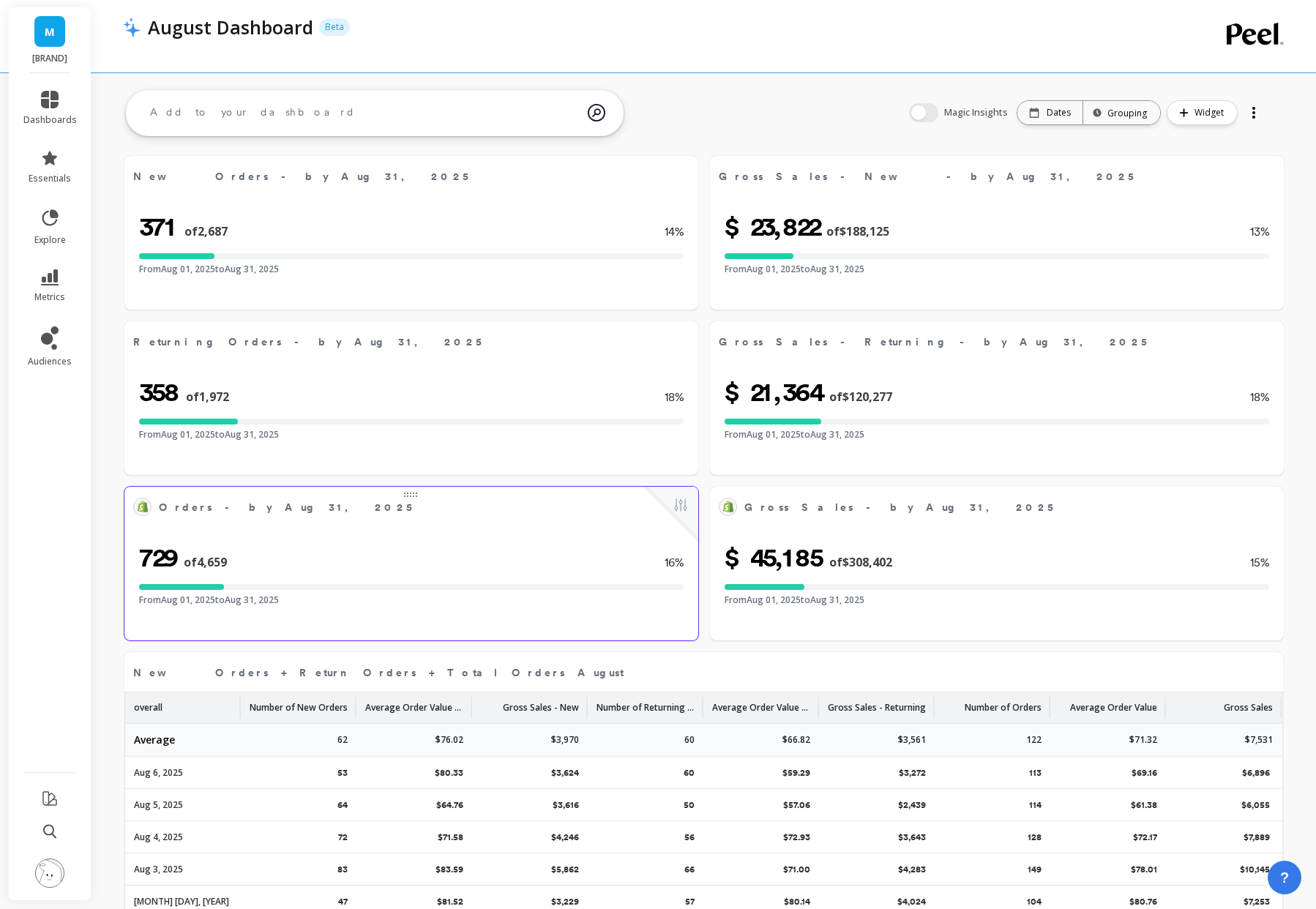 select on "sum" 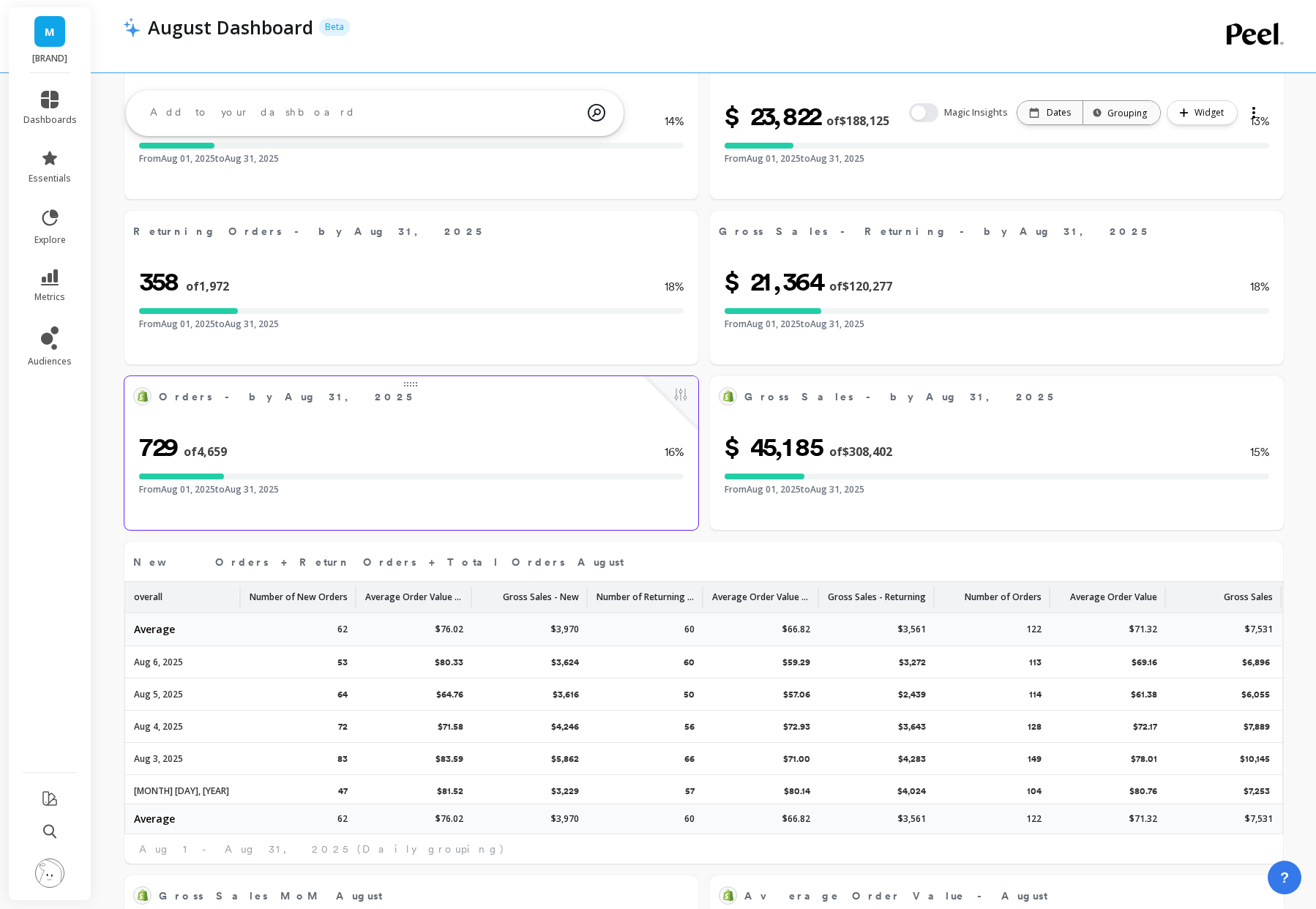 select on "sum" 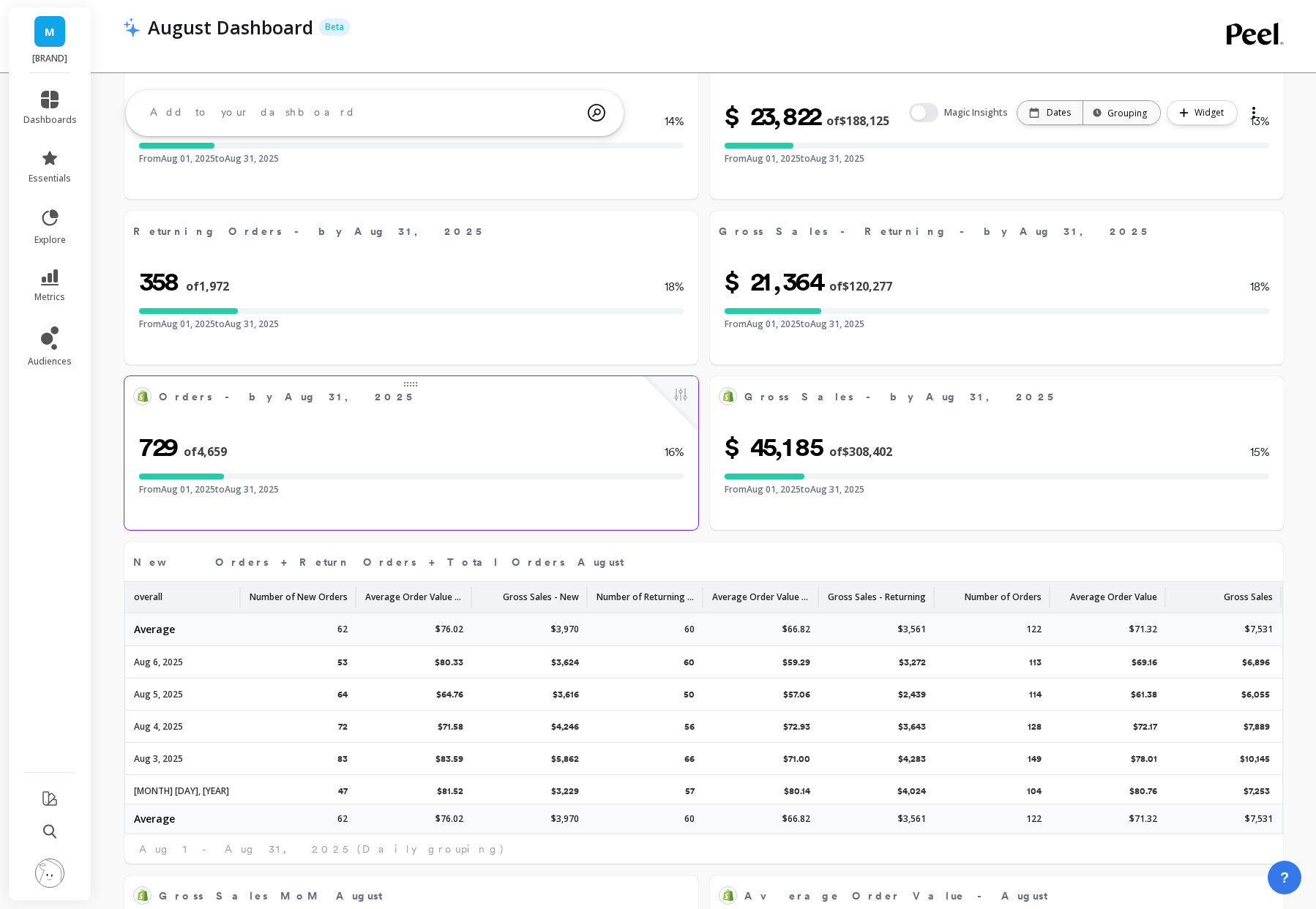 select on "sum" 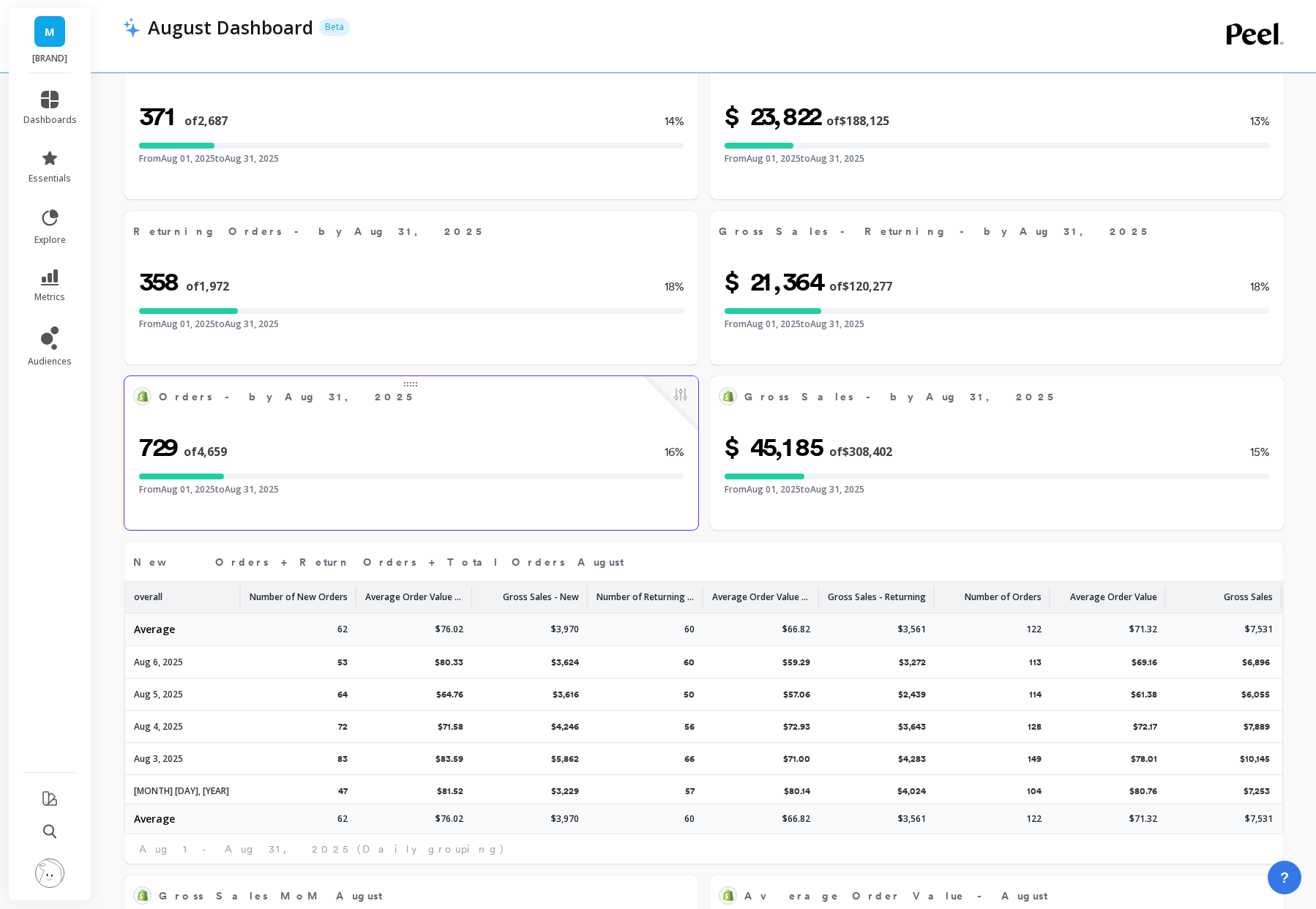 scroll, scrollTop: 241, scrollLeft: 0, axis: vertical 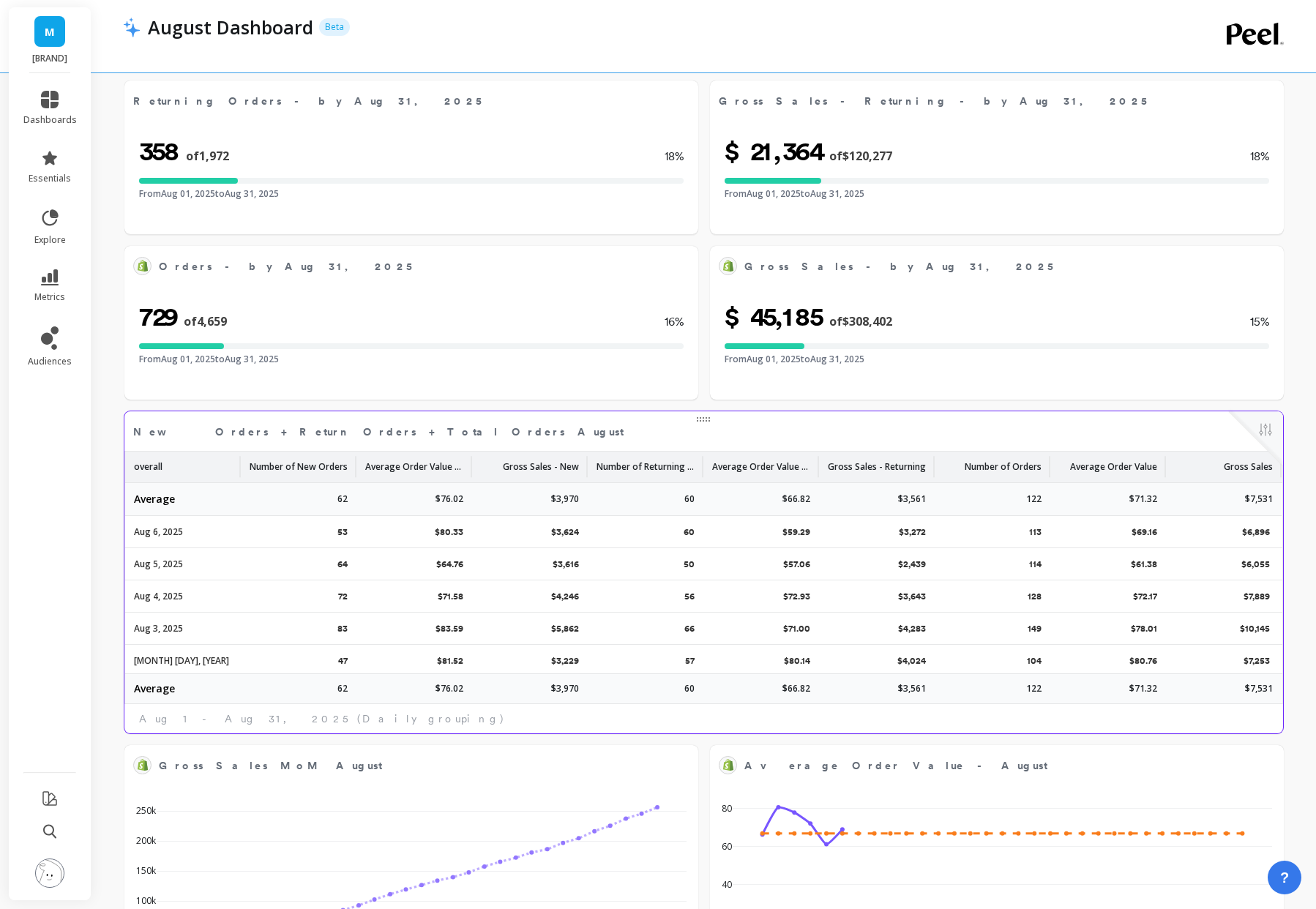 select on "sum" 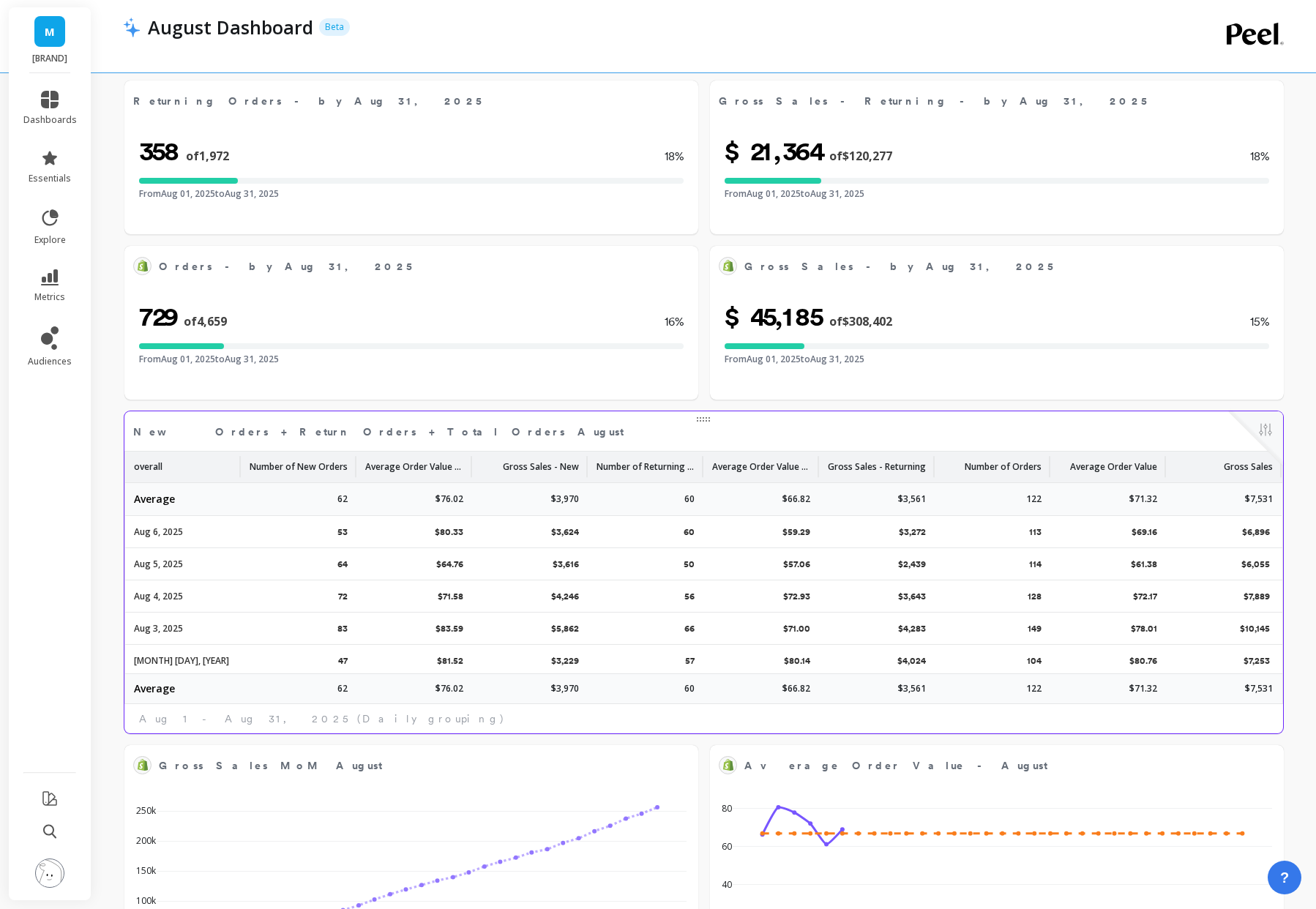 select on "sum" 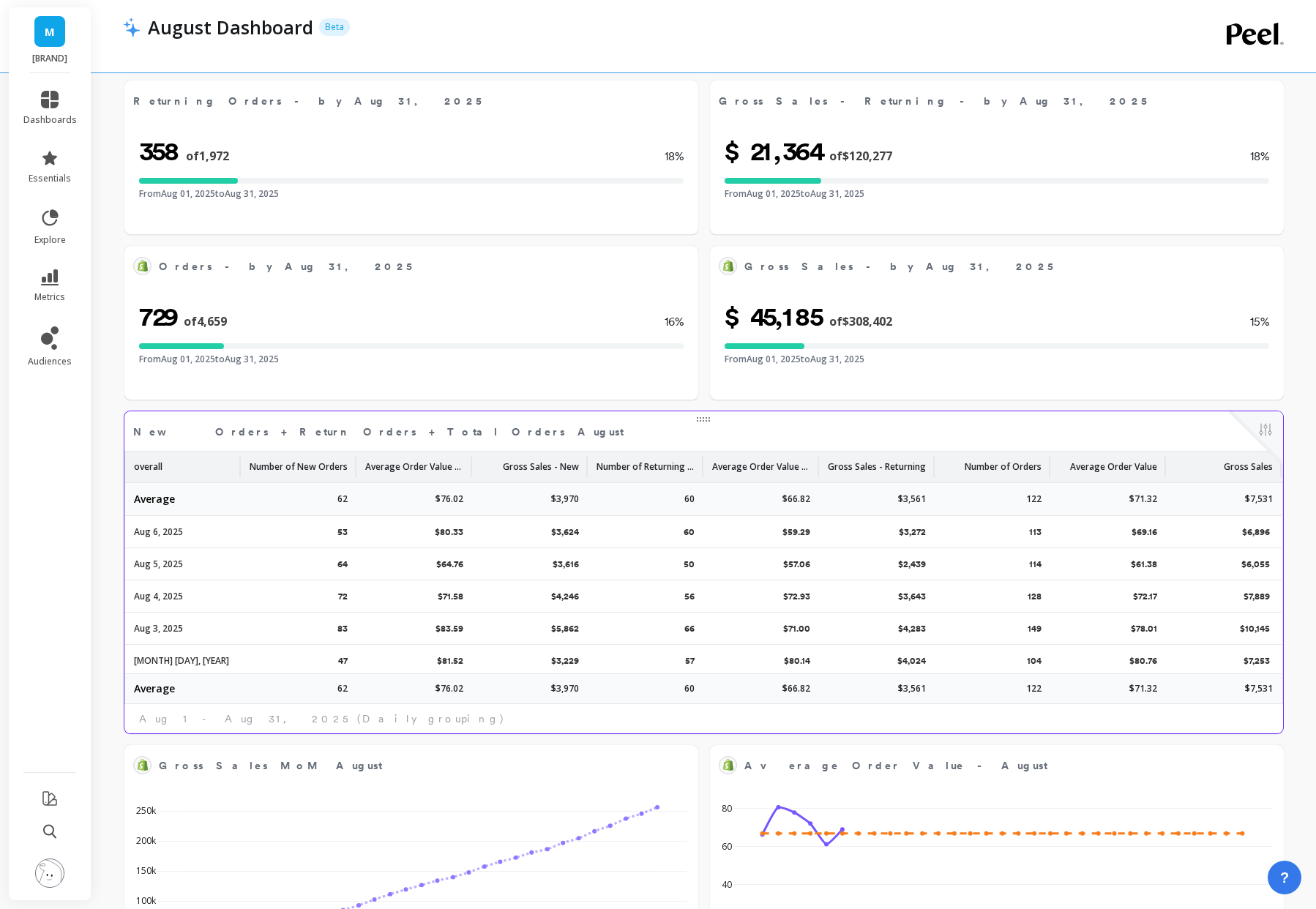 select on "sum" 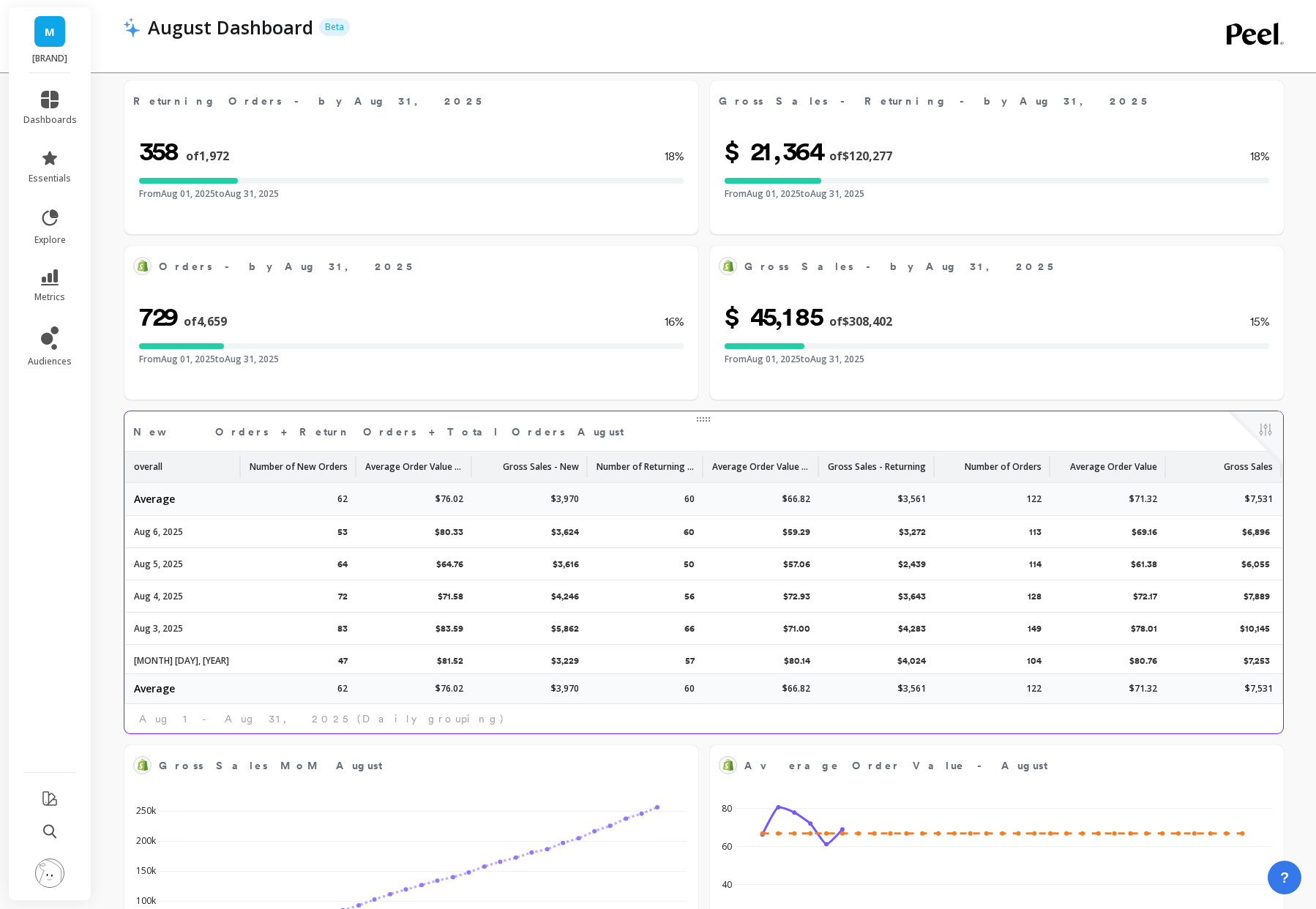 select on "sum" 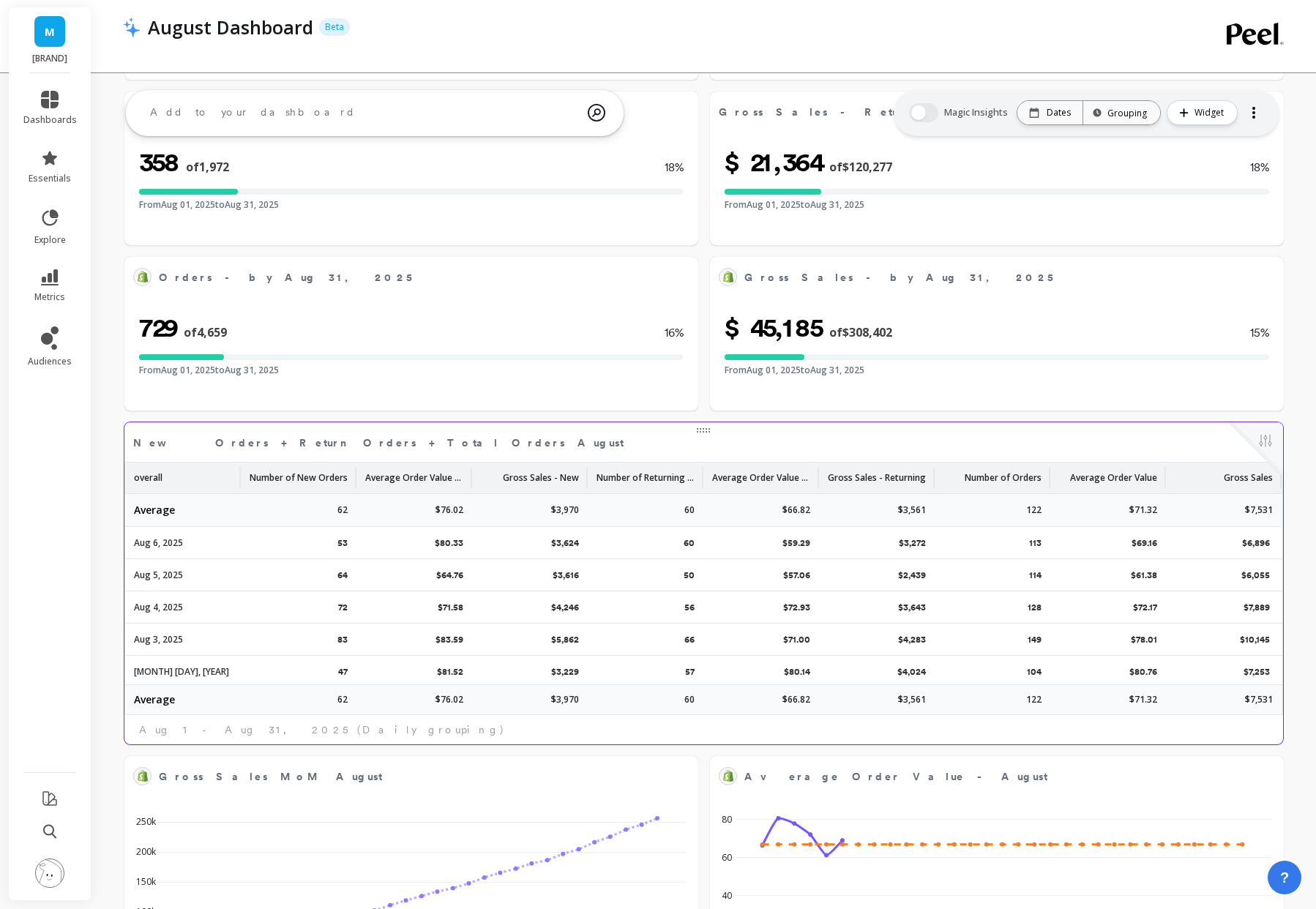scroll, scrollTop: 233, scrollLeft: 0, axis: vertical 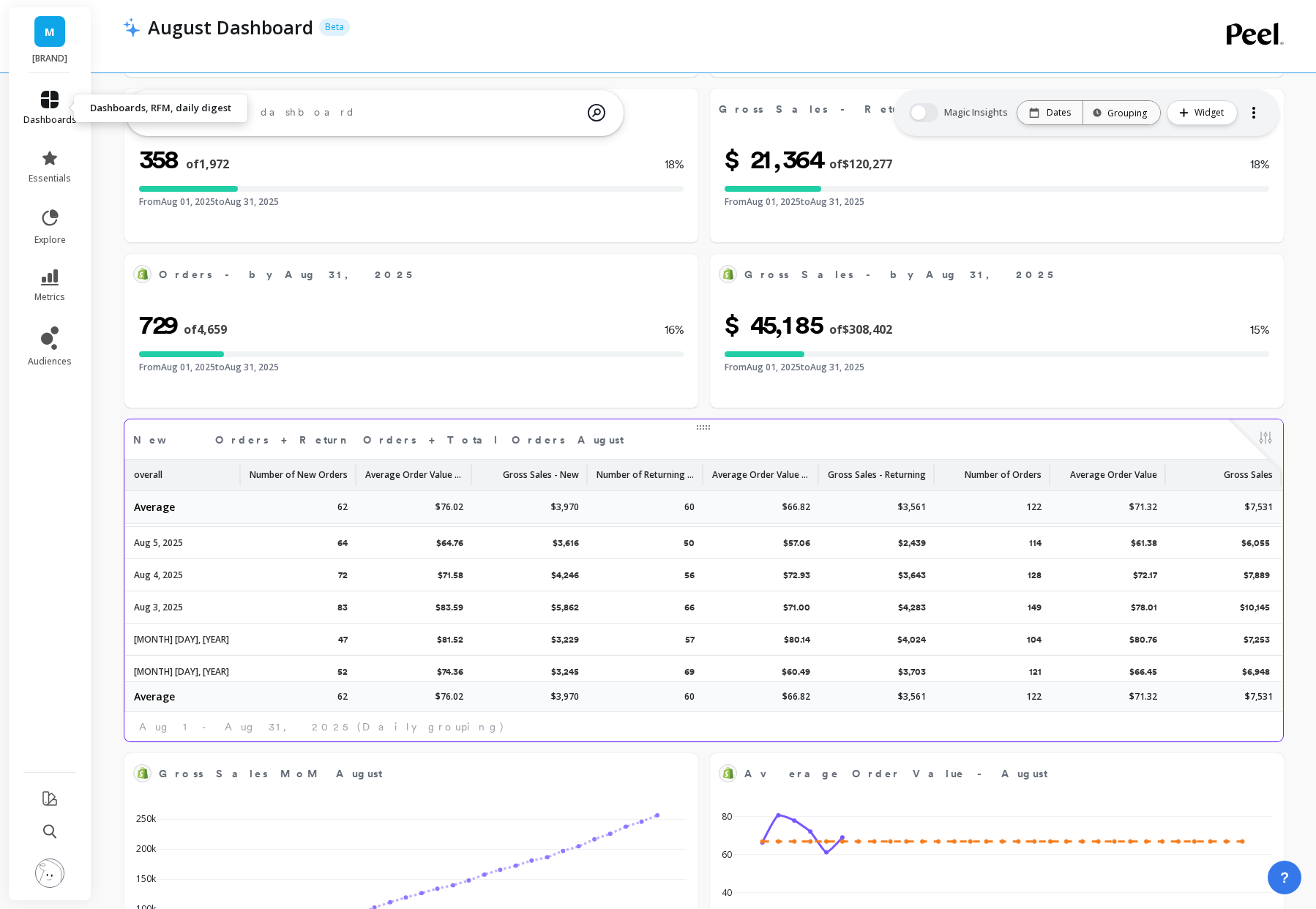 click on "dashboards" at bounding box center (50, 108) 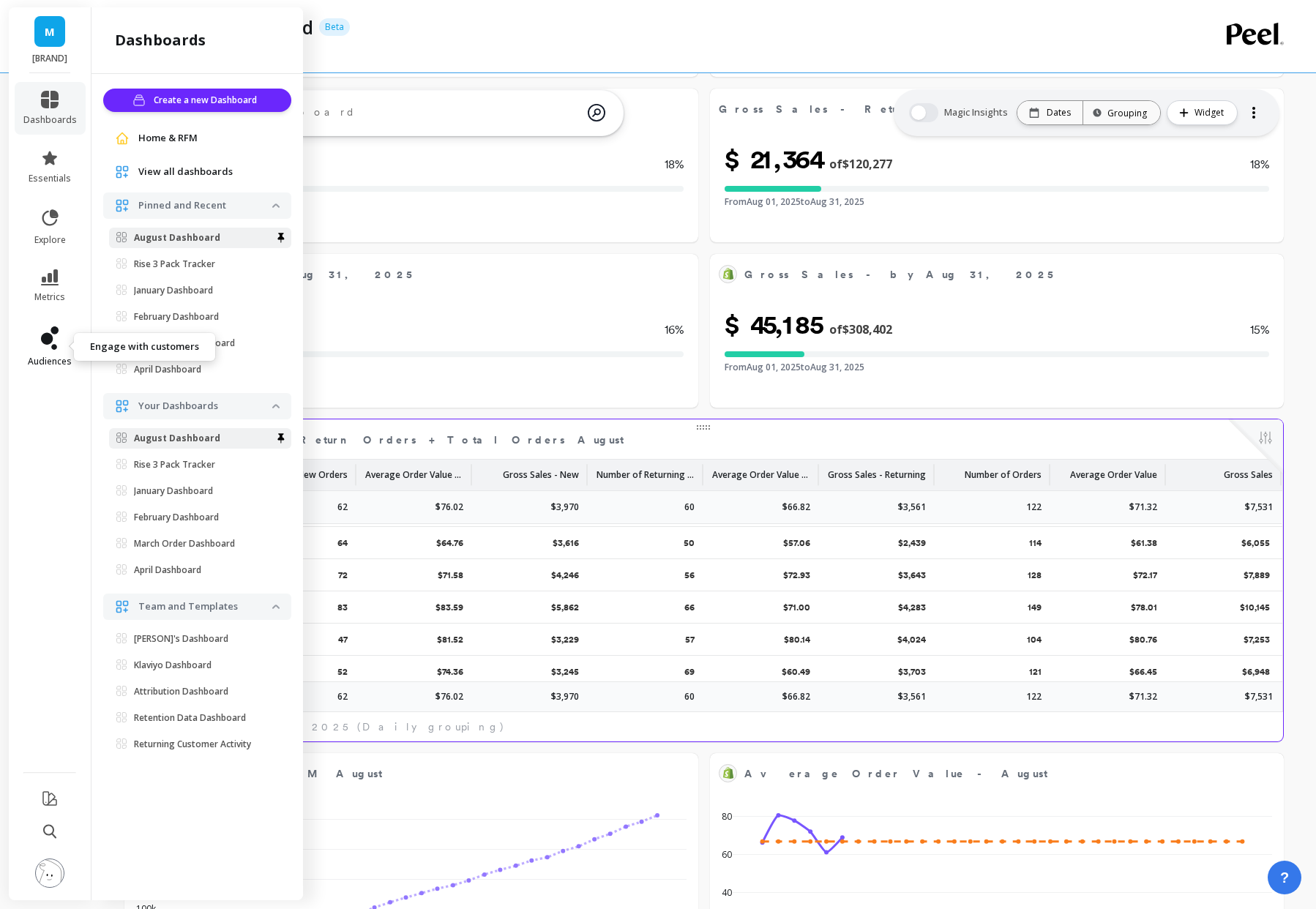 click on "audiences" at bounding box center (50, 362) 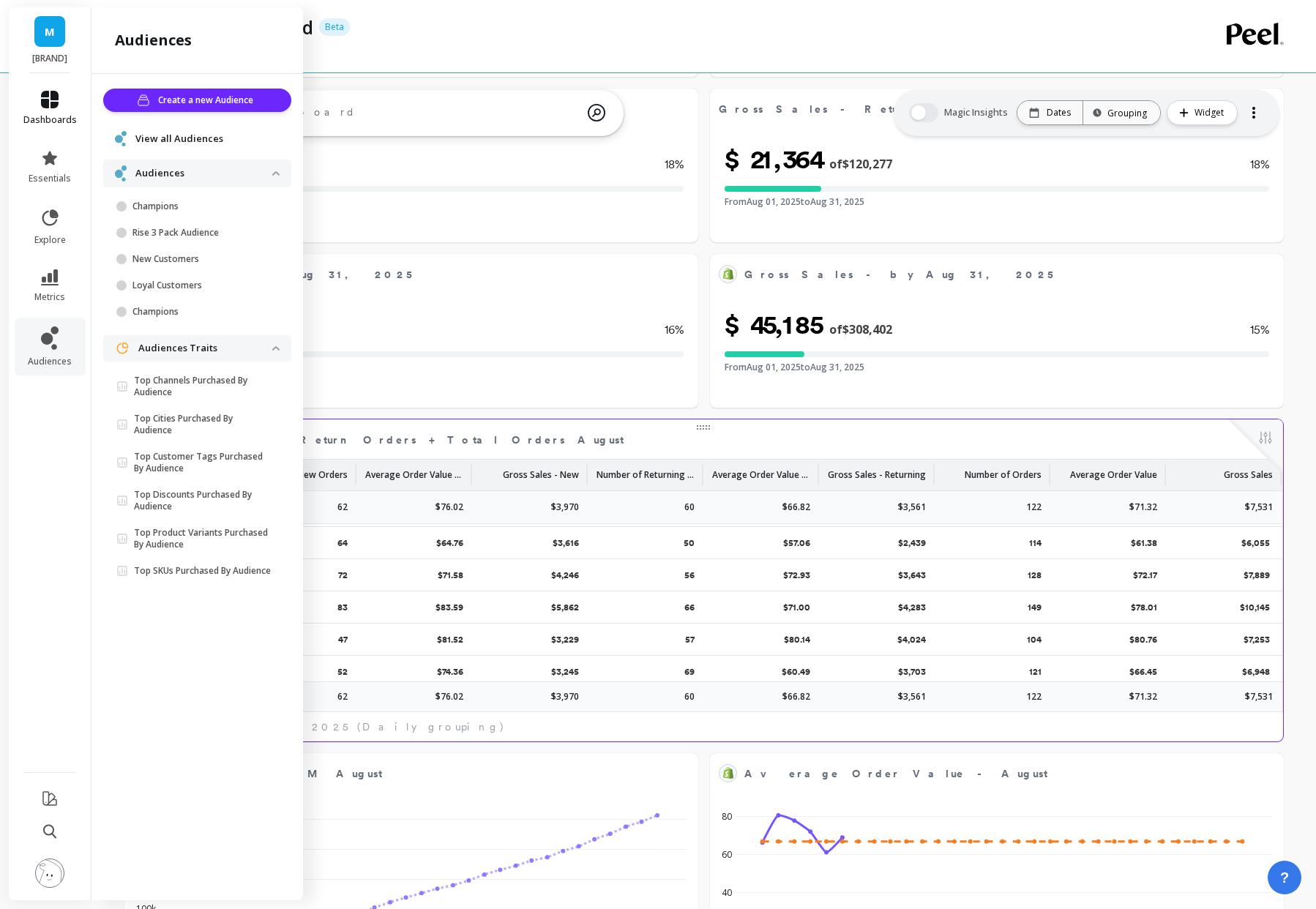 click on "dashboards" at bounding box center (50, 108) 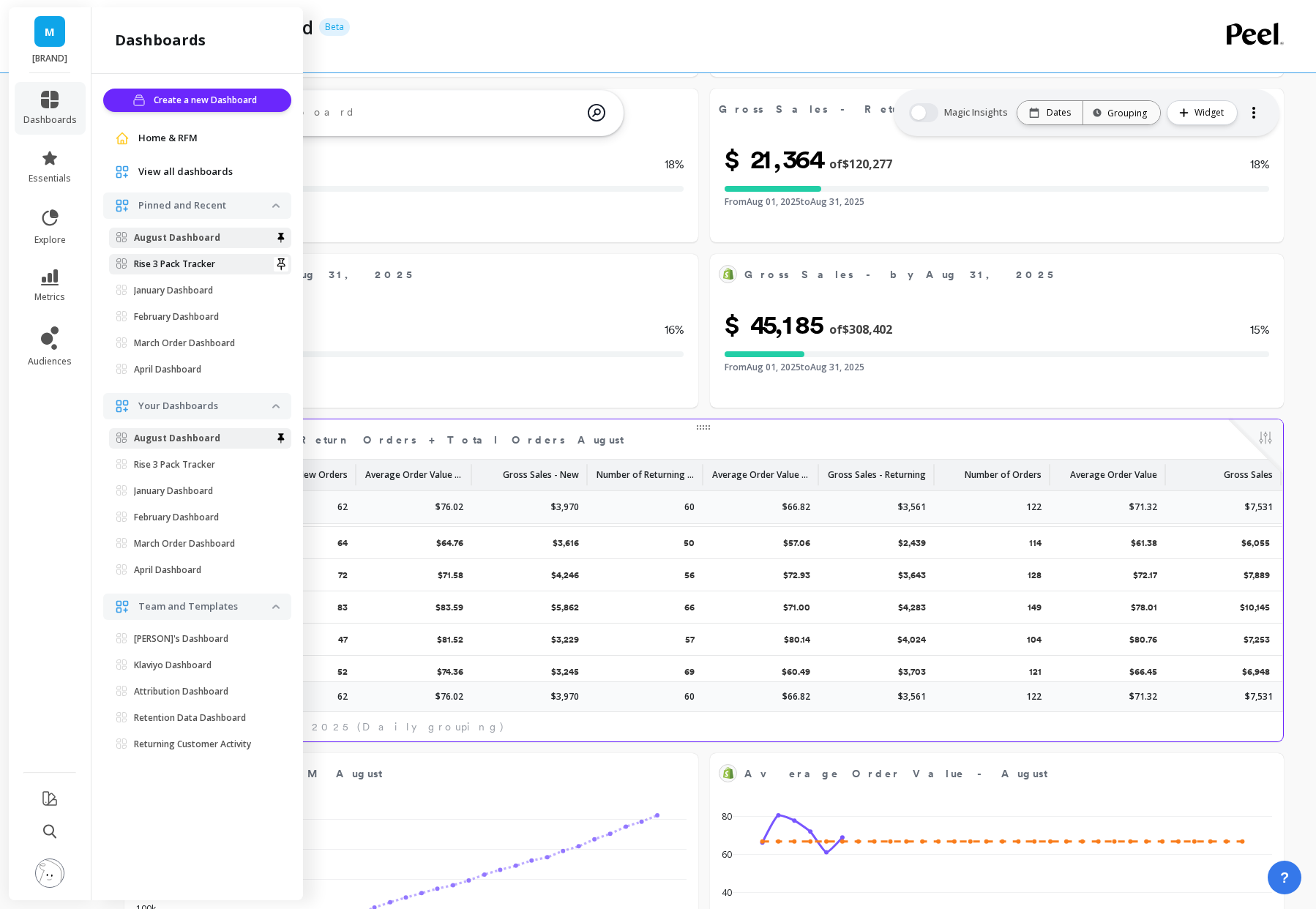 click on "Rise 3 Pack Tracker" at bounding box center [174, 264] 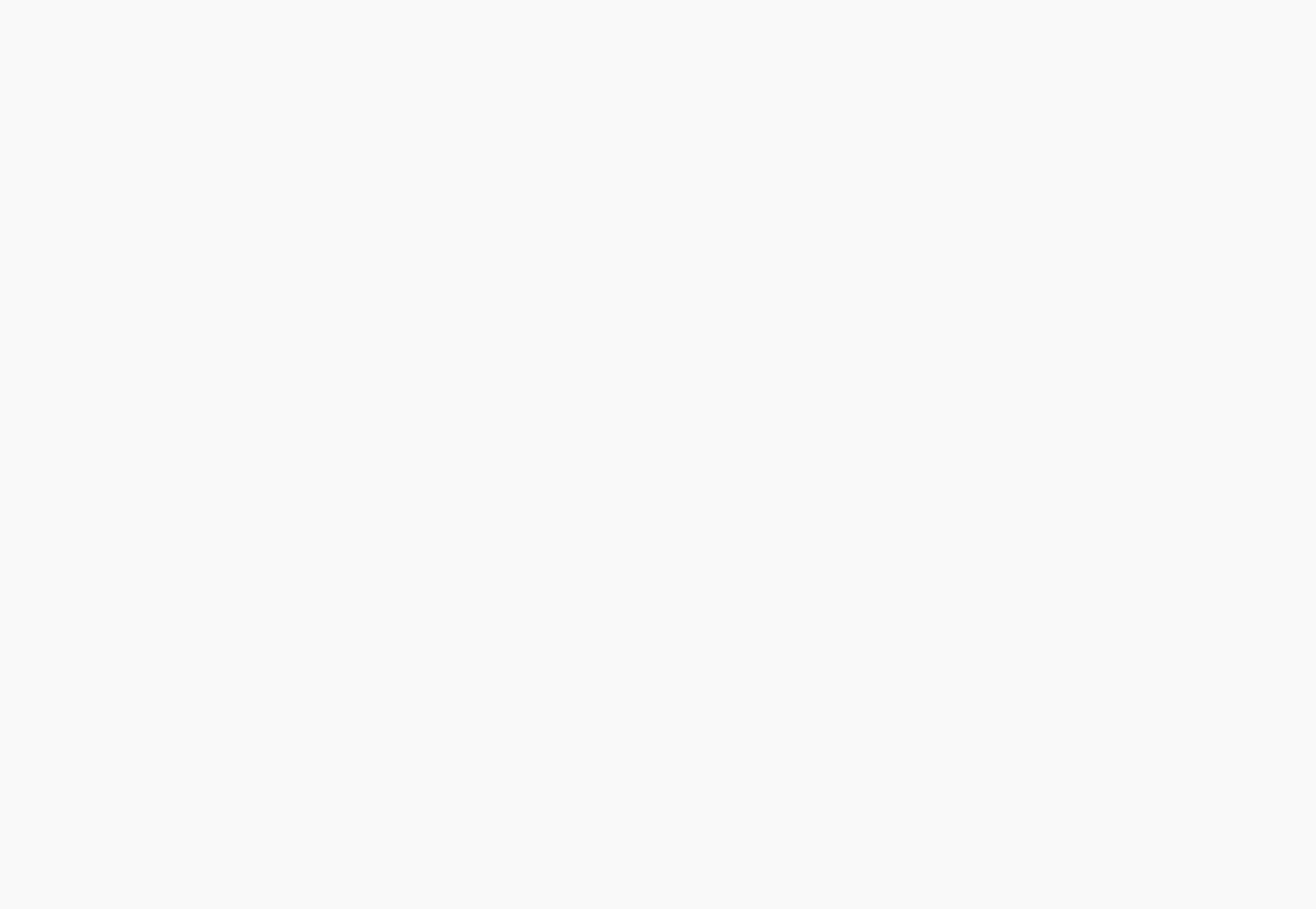scroll, scrollTop: 0, scrollLeft: 0, axis: both 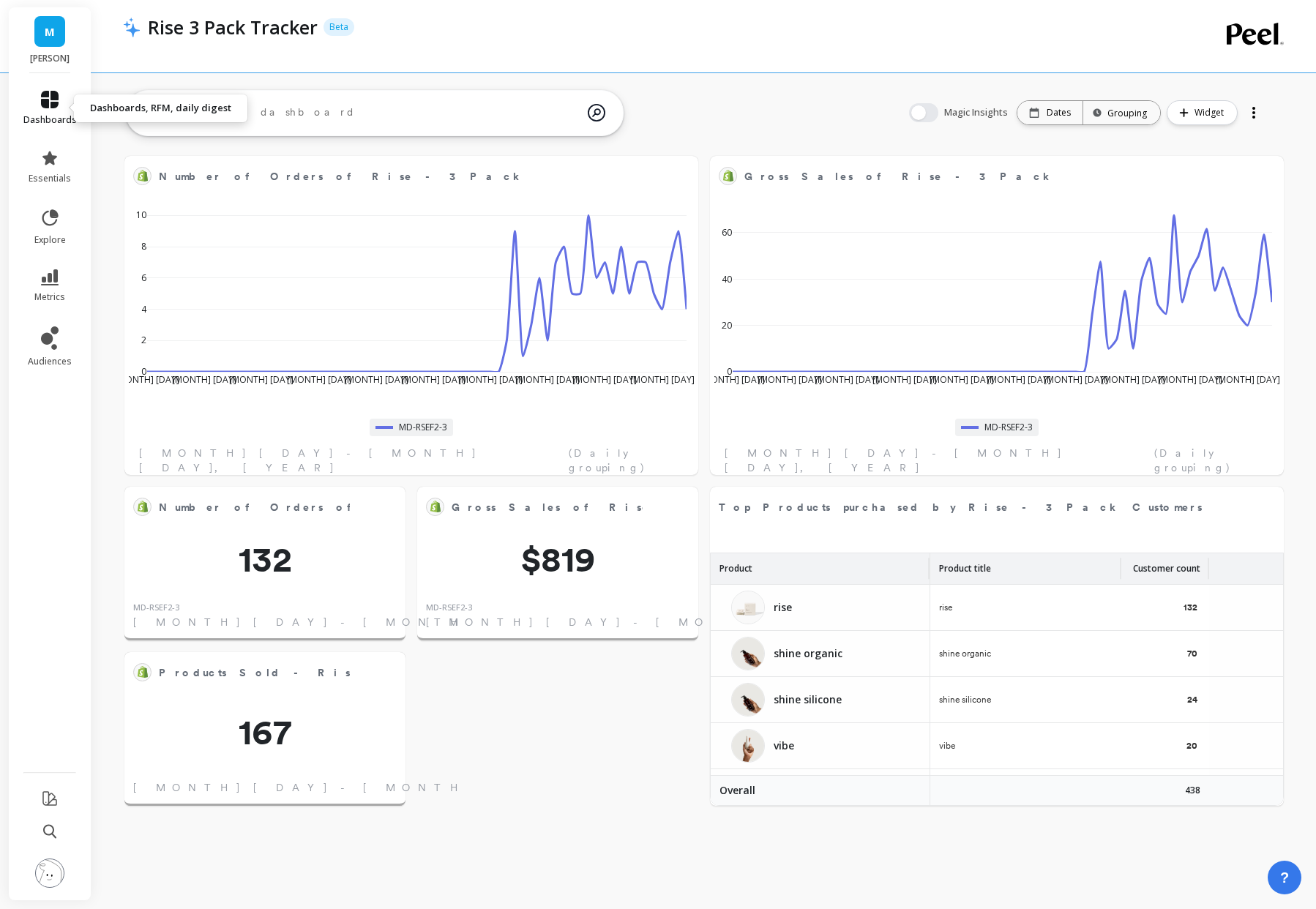 click 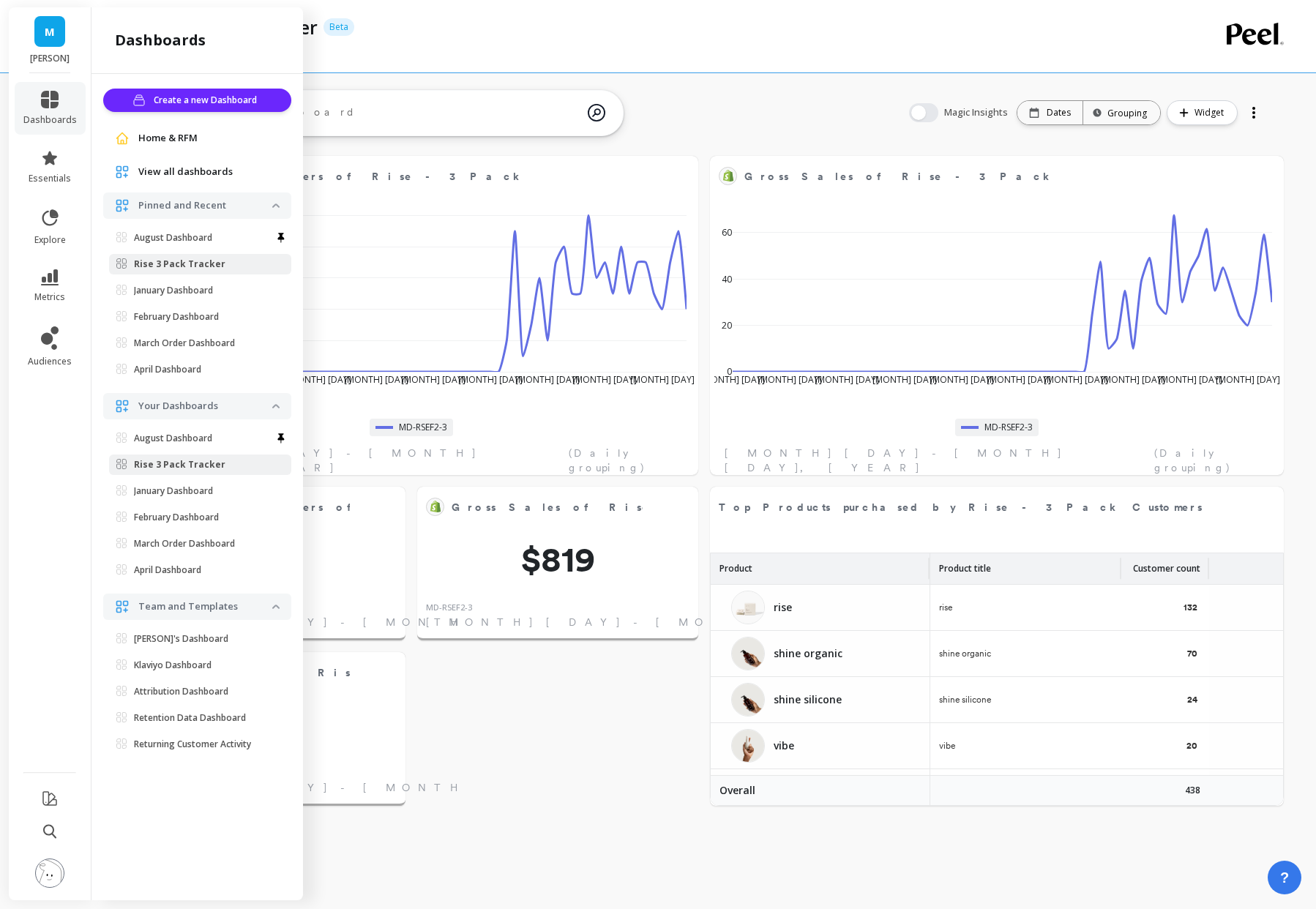 click on "View all dashboards" at bounding box center (185, 172) 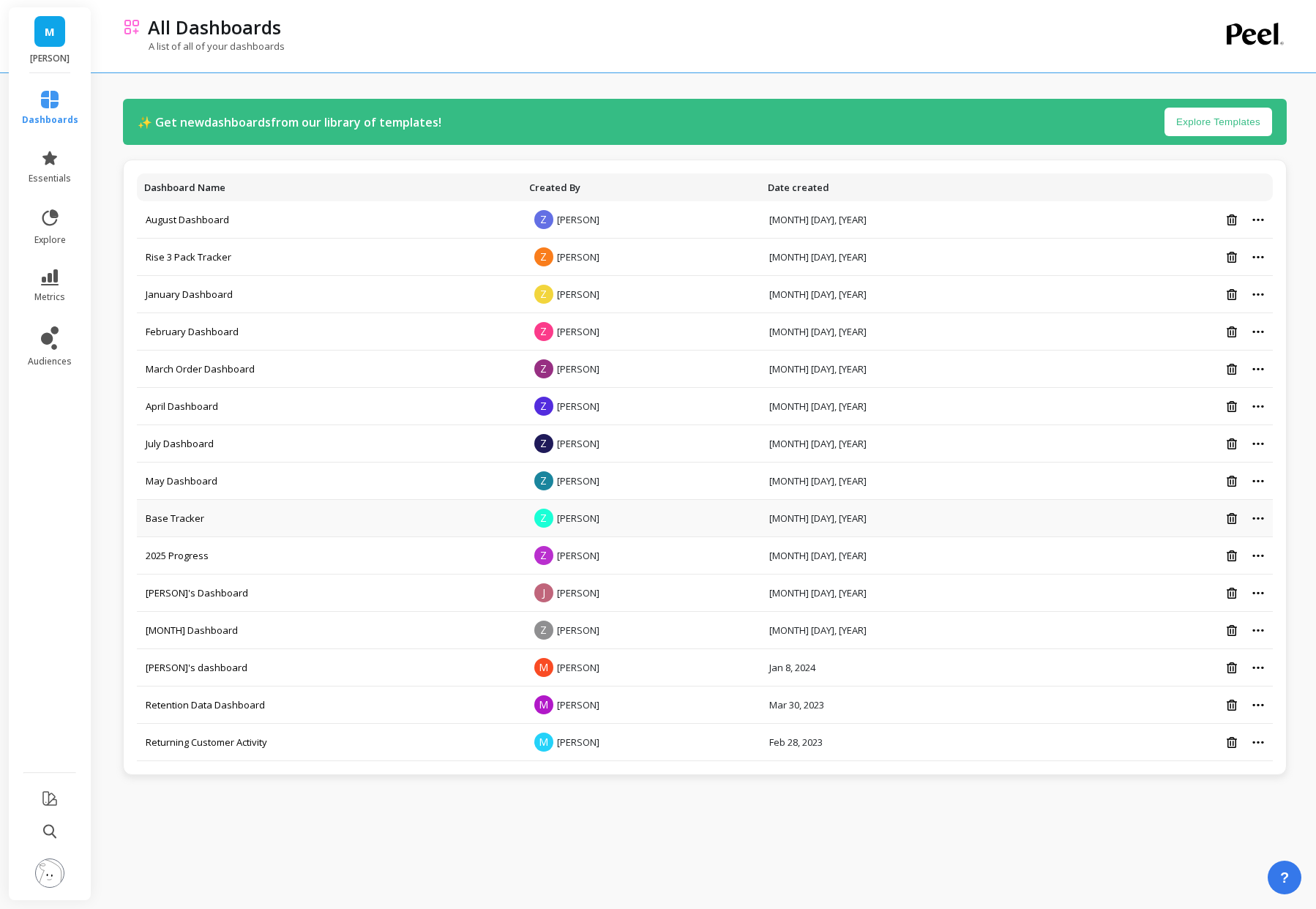click on "Base Tracker" at bounding box center [329, 518] 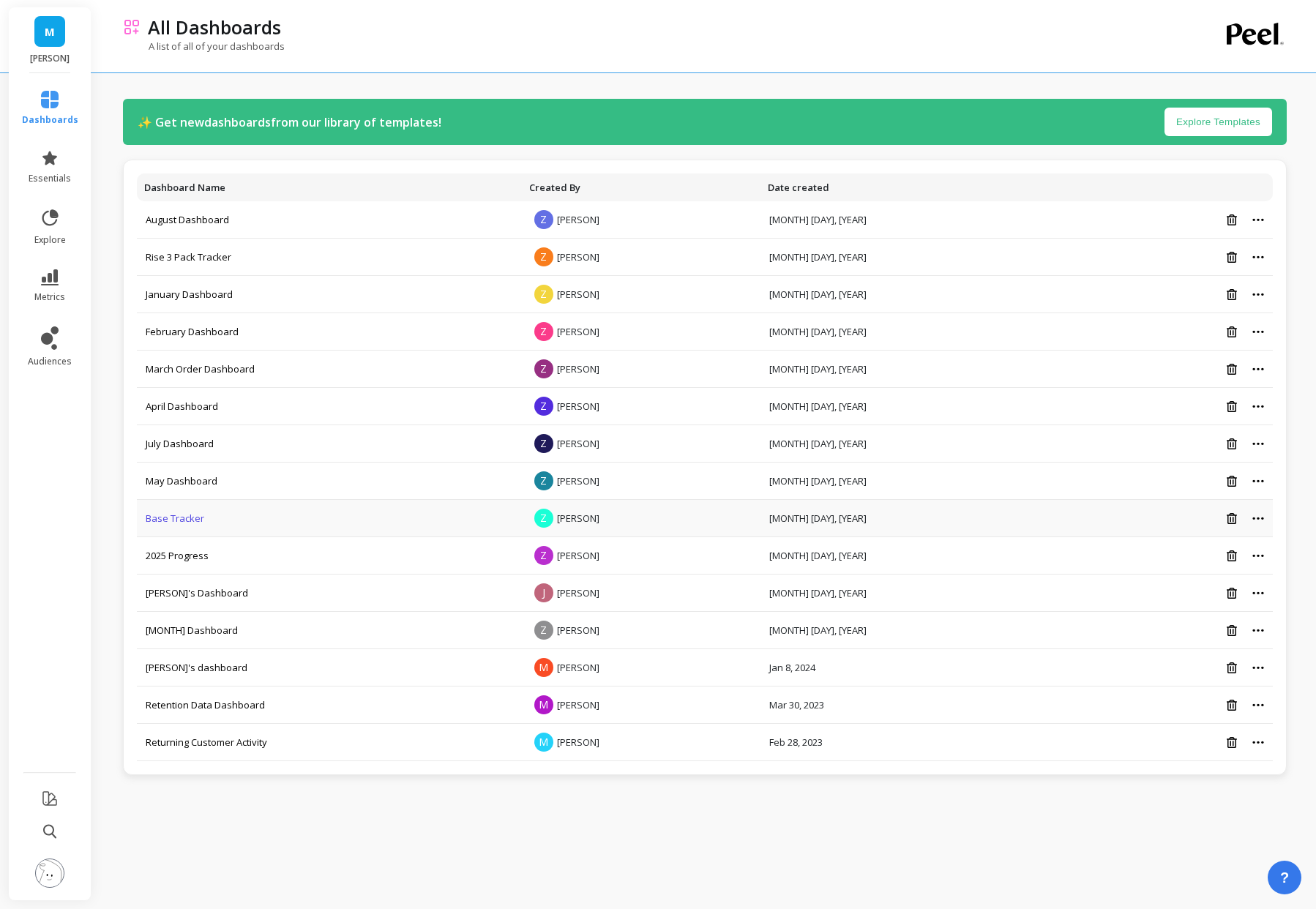 click on "Base Tracker" at bounding box center (175, 518) 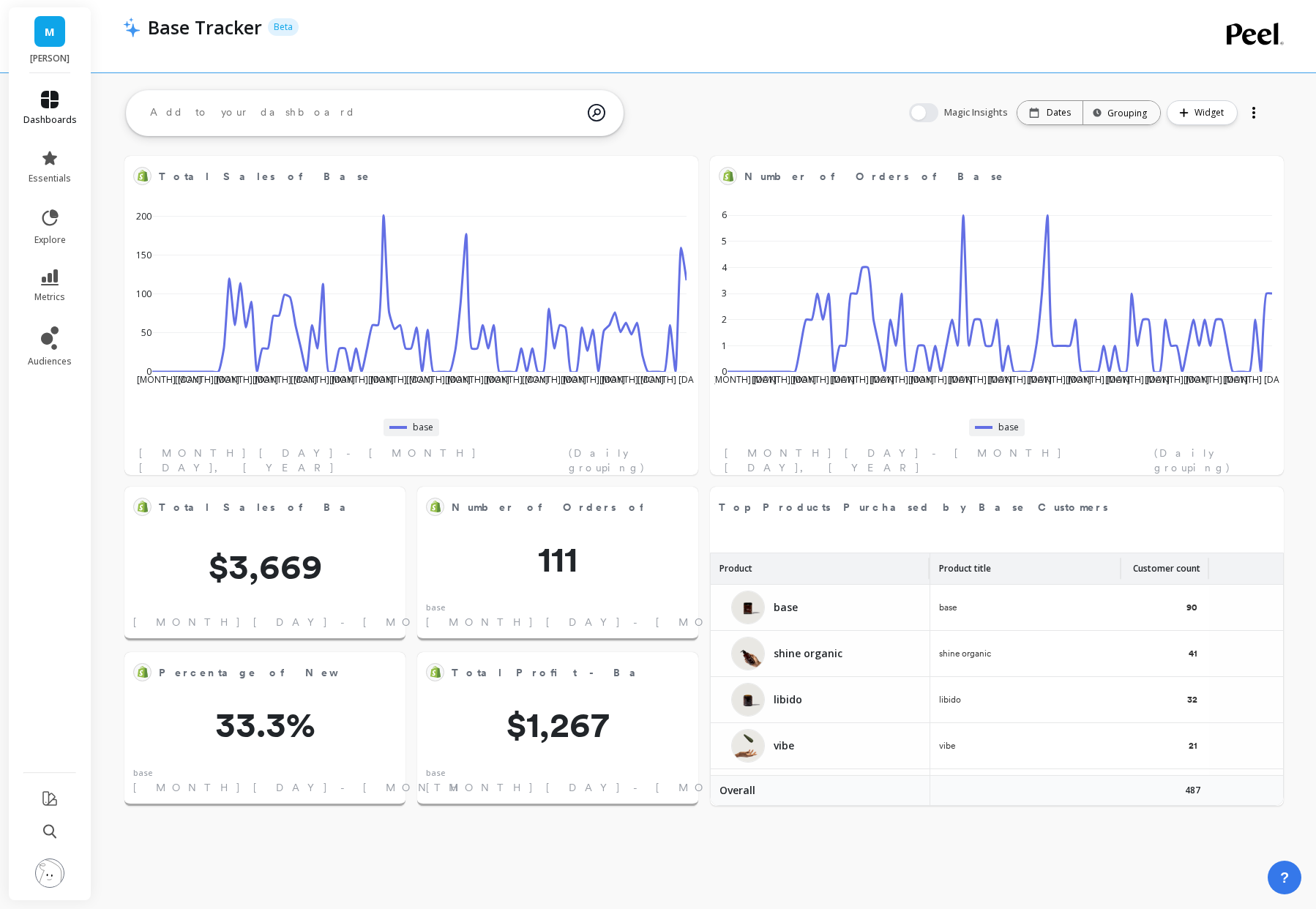 click on "dashboards" at bounding box center [50, 120] 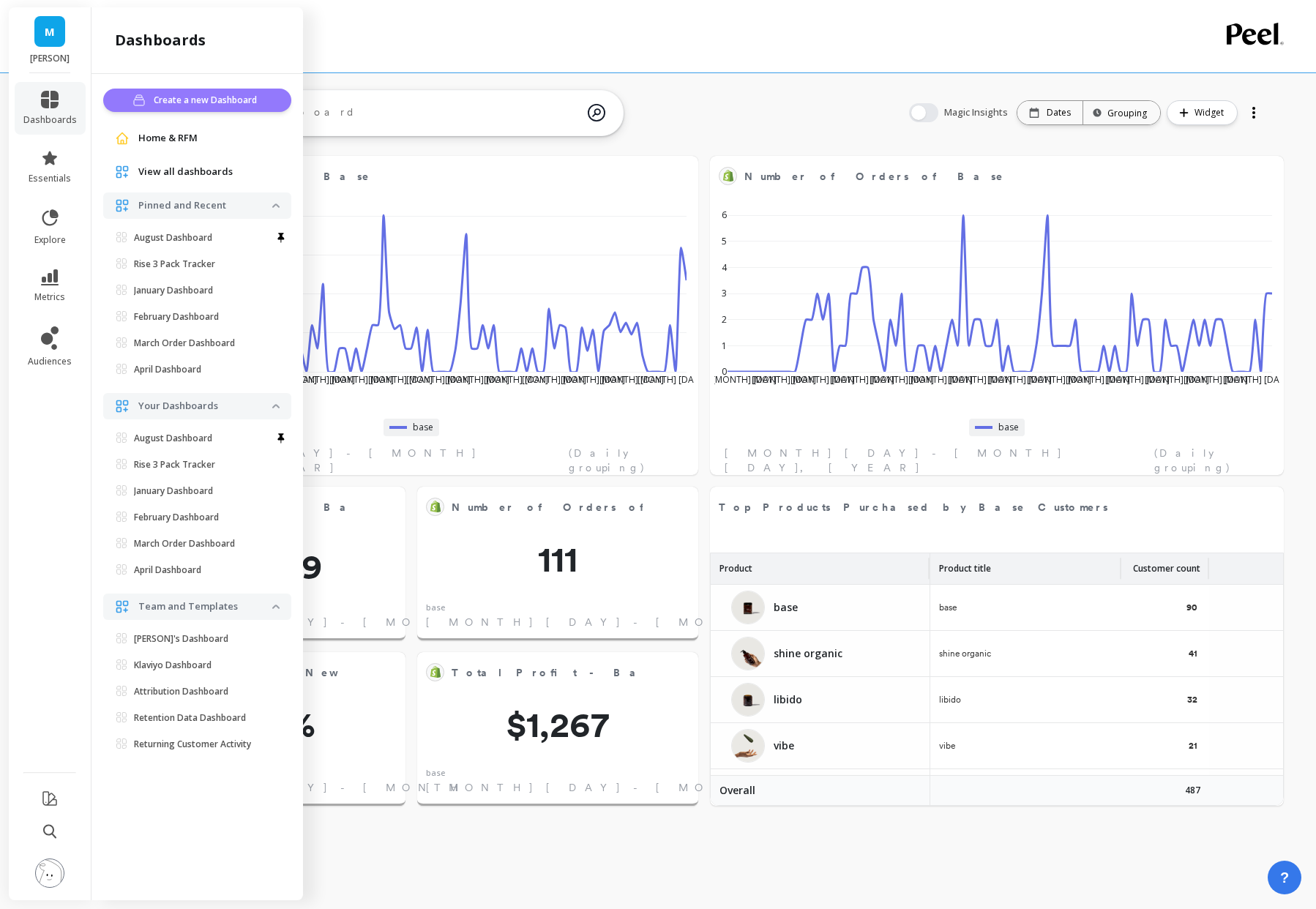 click on "Create a new Dashboard" at bounding box center (207, 100) 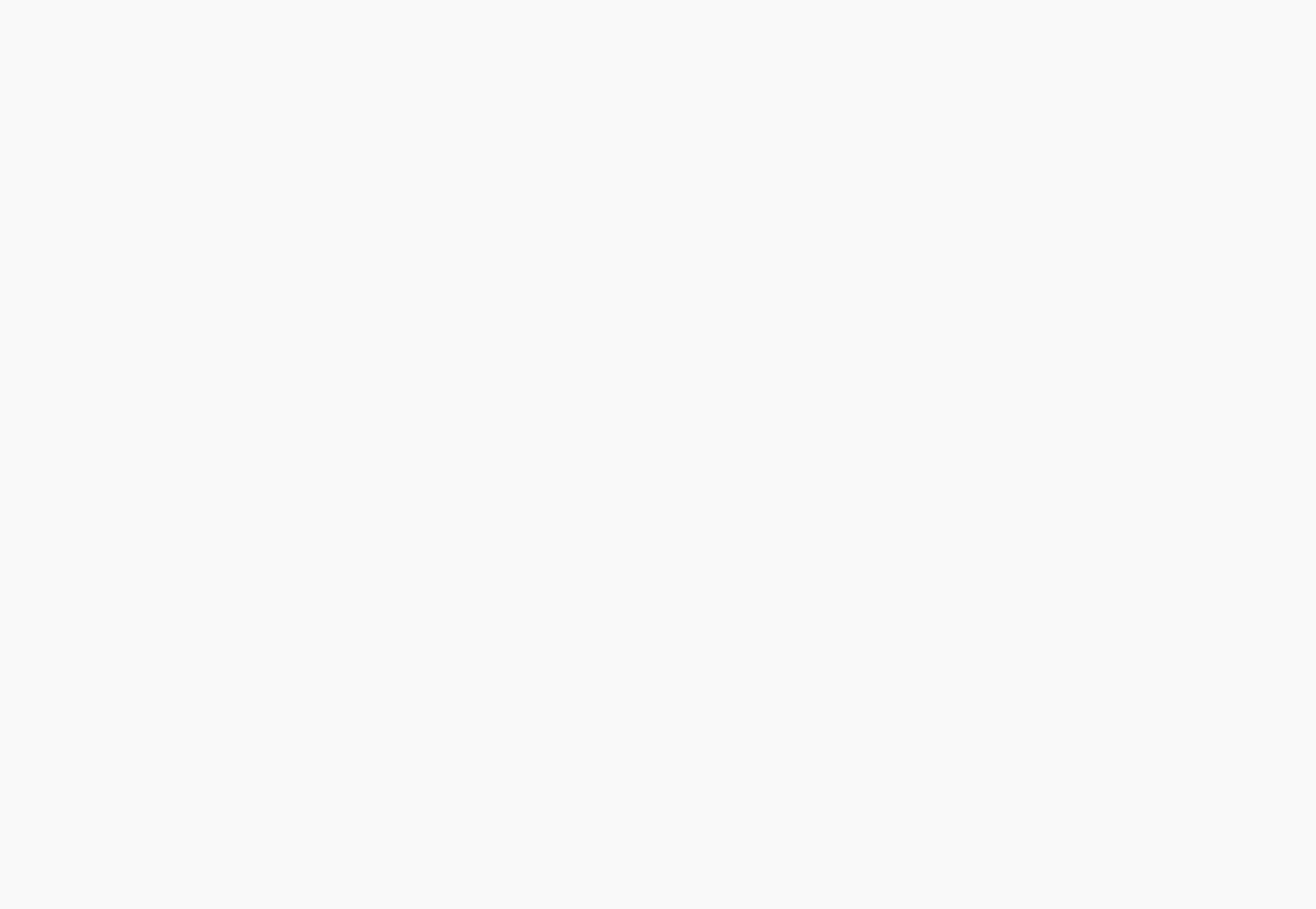 scroll, scrollTop: 0, scrollLeft: 0, axis: both 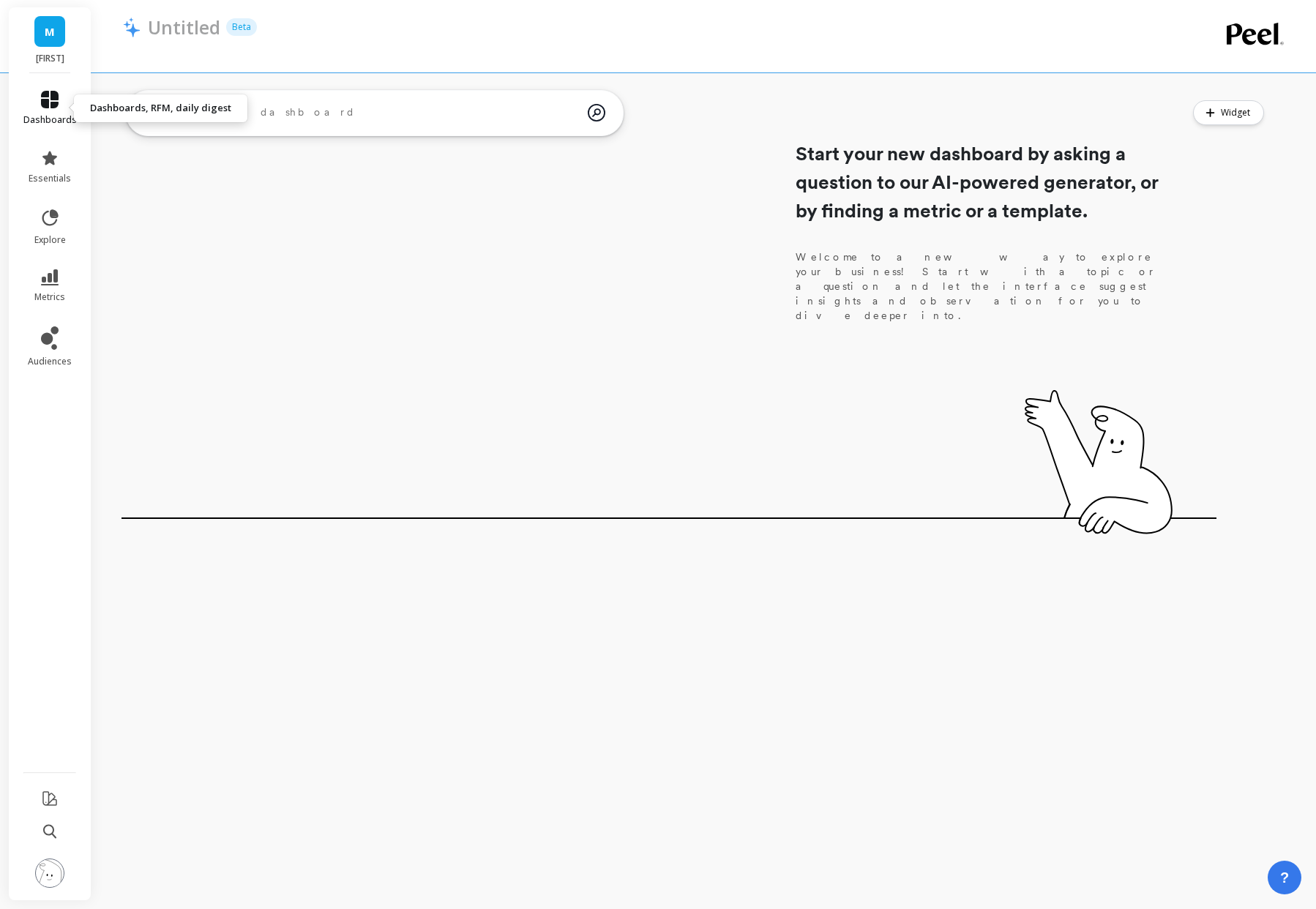 click on "dashboards" at bounding box center (50, 108) 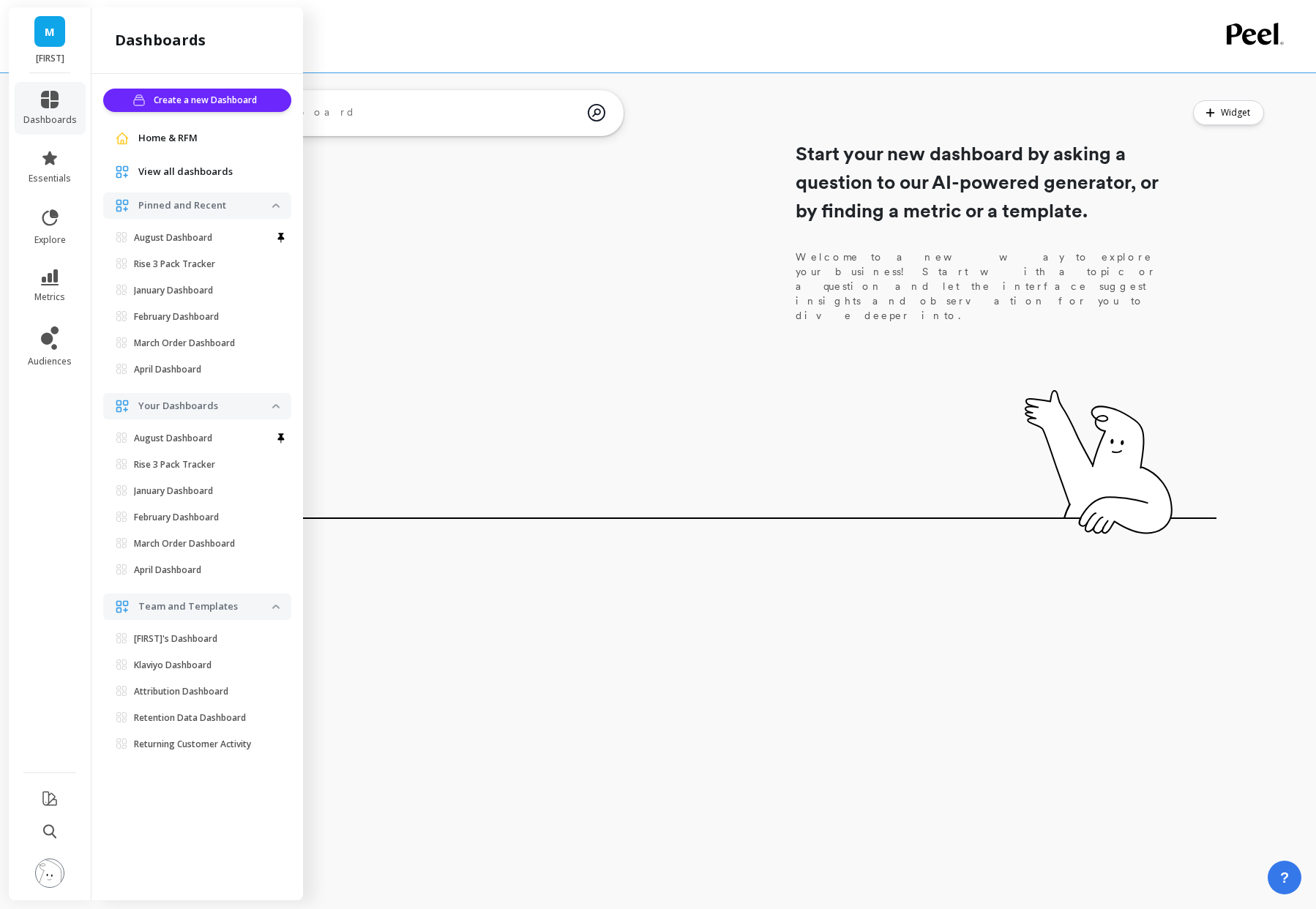 click on "View all dashboards" at bounding box center (185, 172) 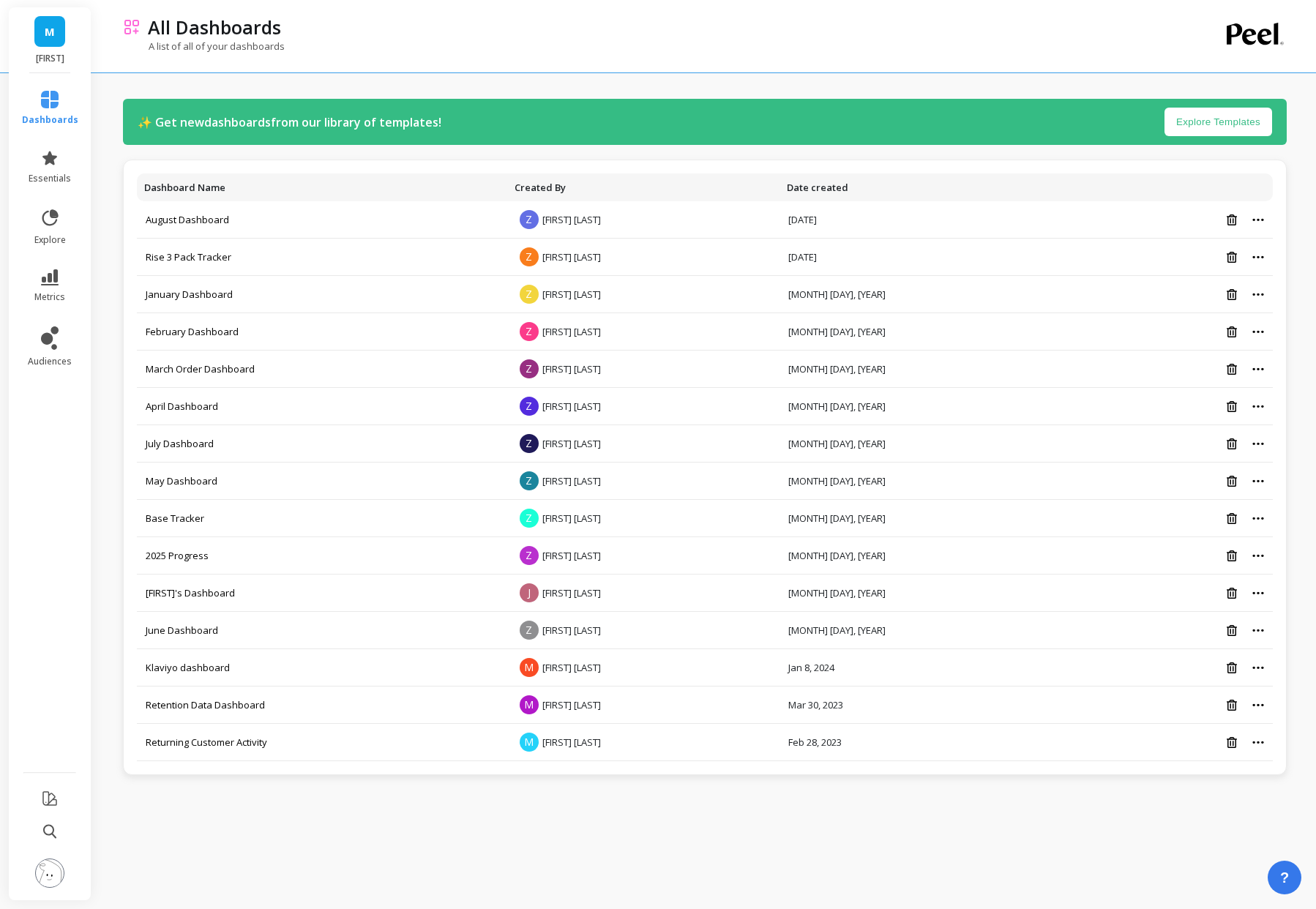 click on "Explore Templates" at bounding box center [1218, 121] 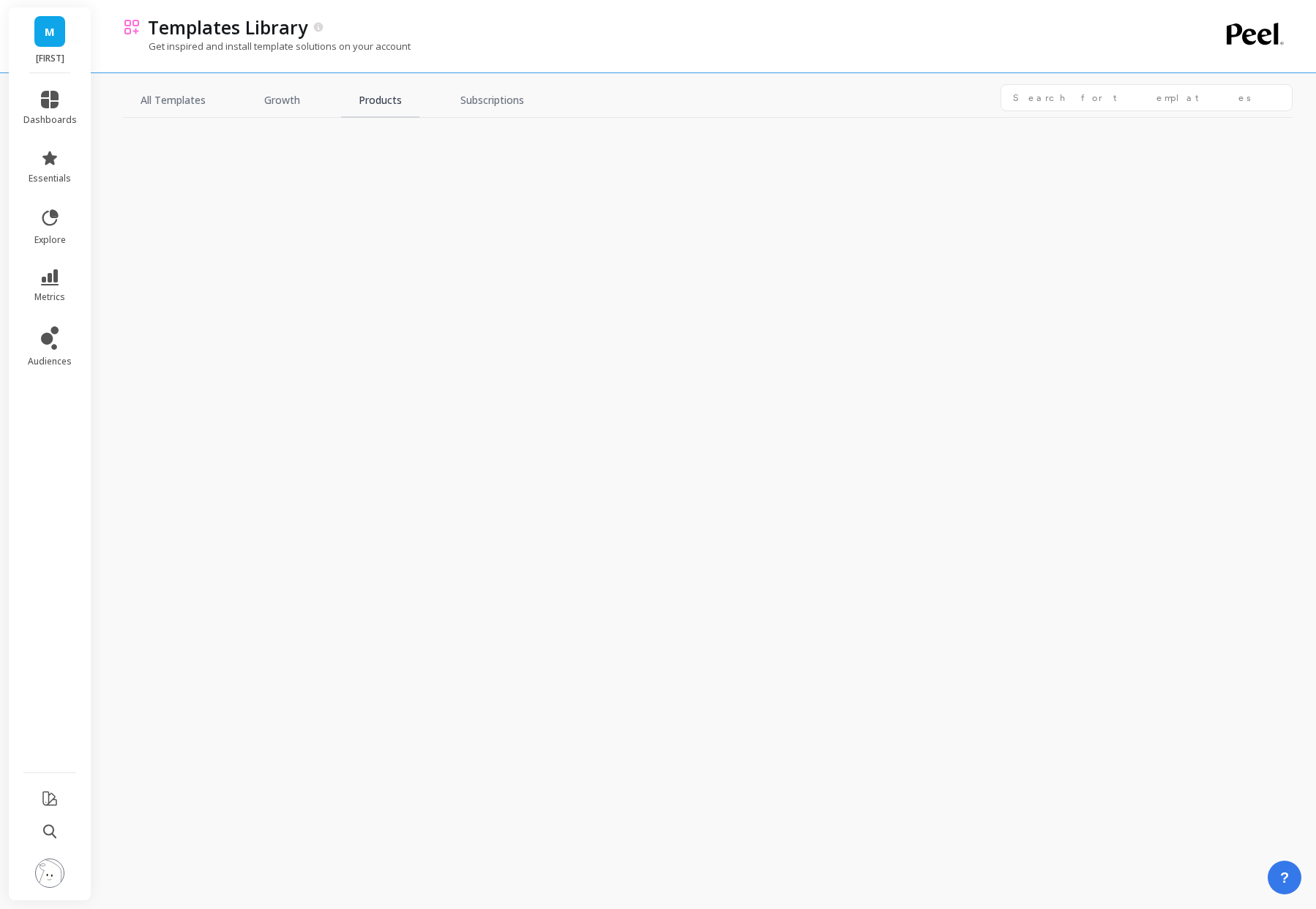 click on "Products" at bounding box center [380, 101] 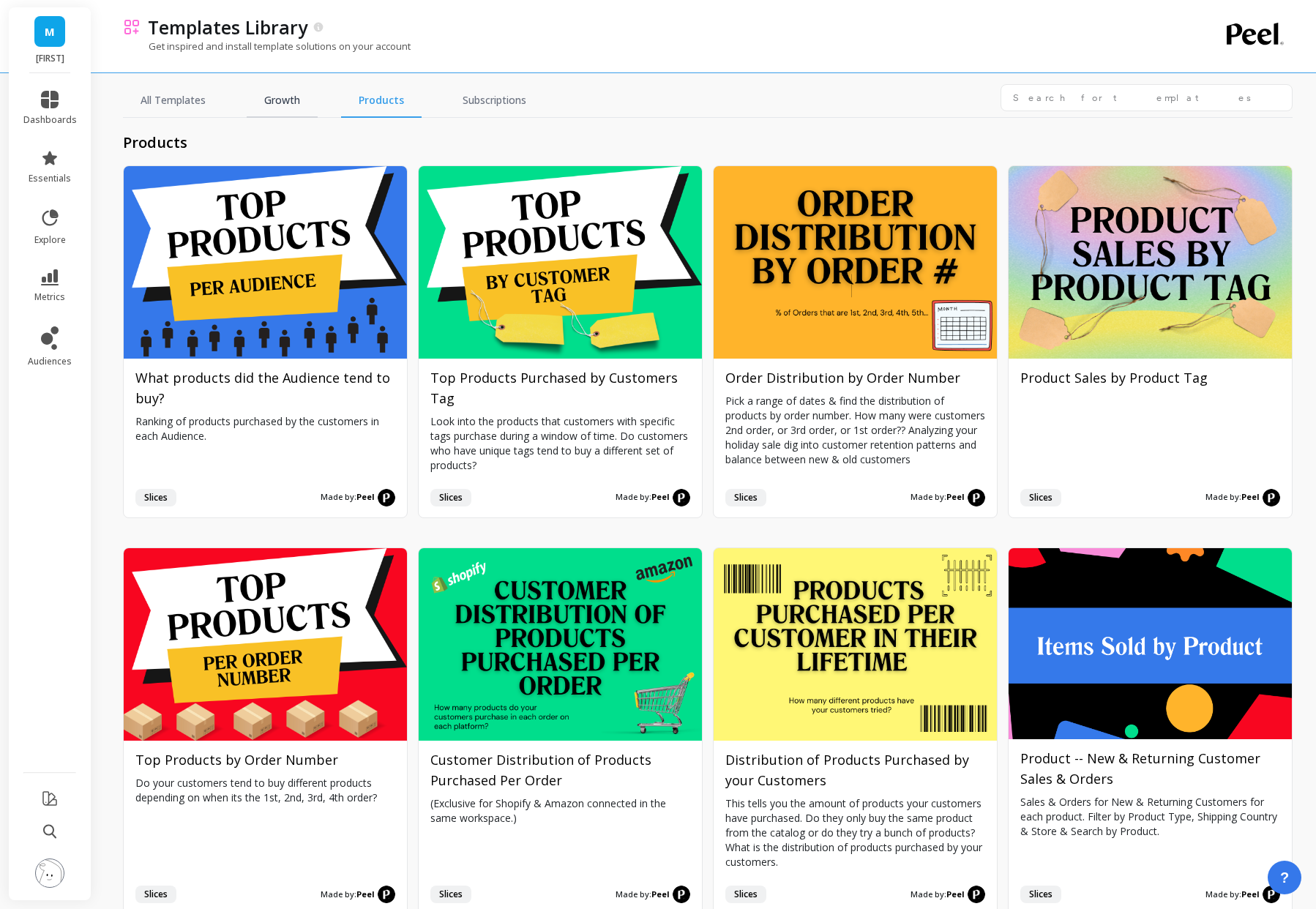 click on "Growth" at bounding box center (282, 101) 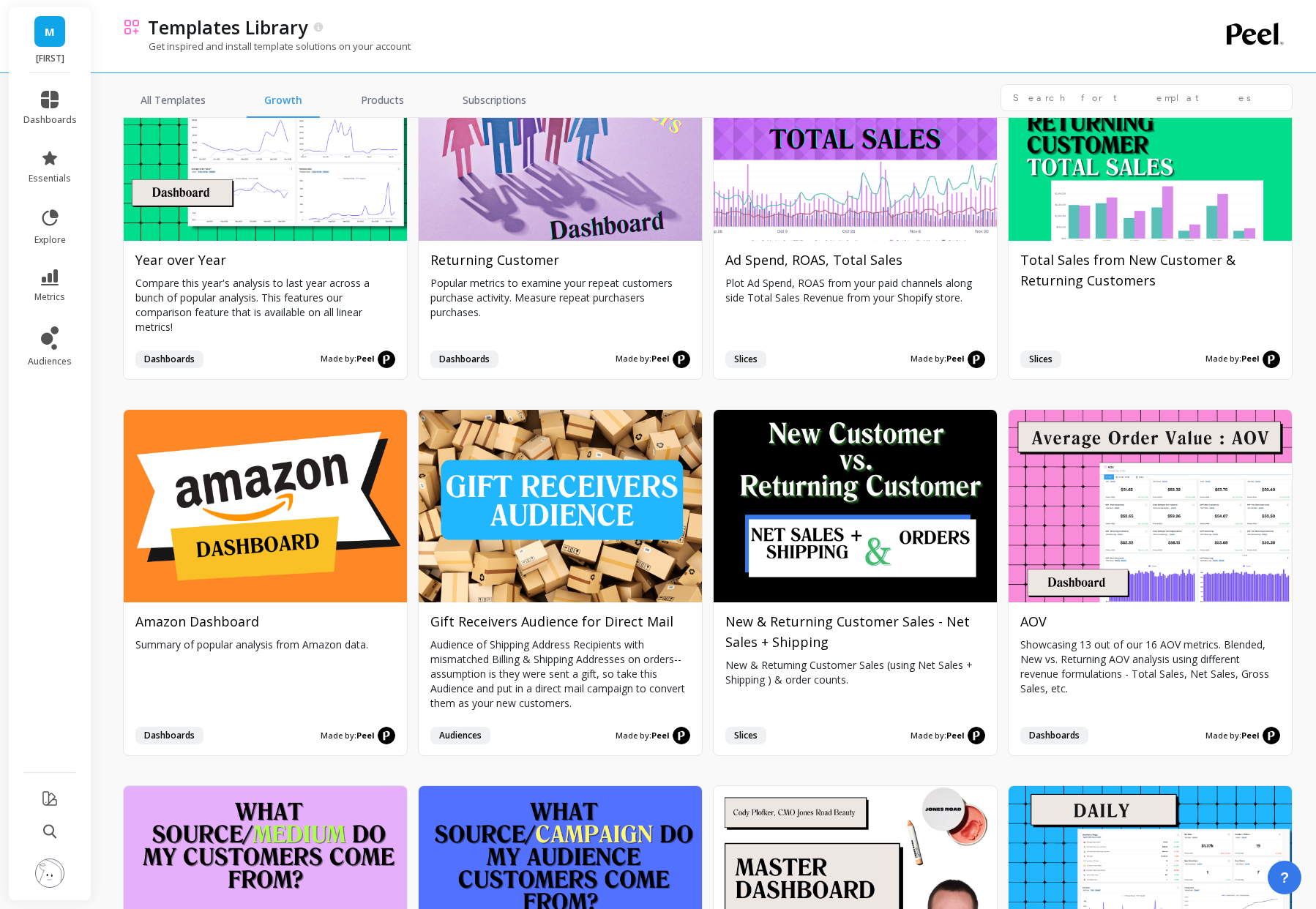scroll, scrollTop: 0, scrollLeft: 0, axis: both 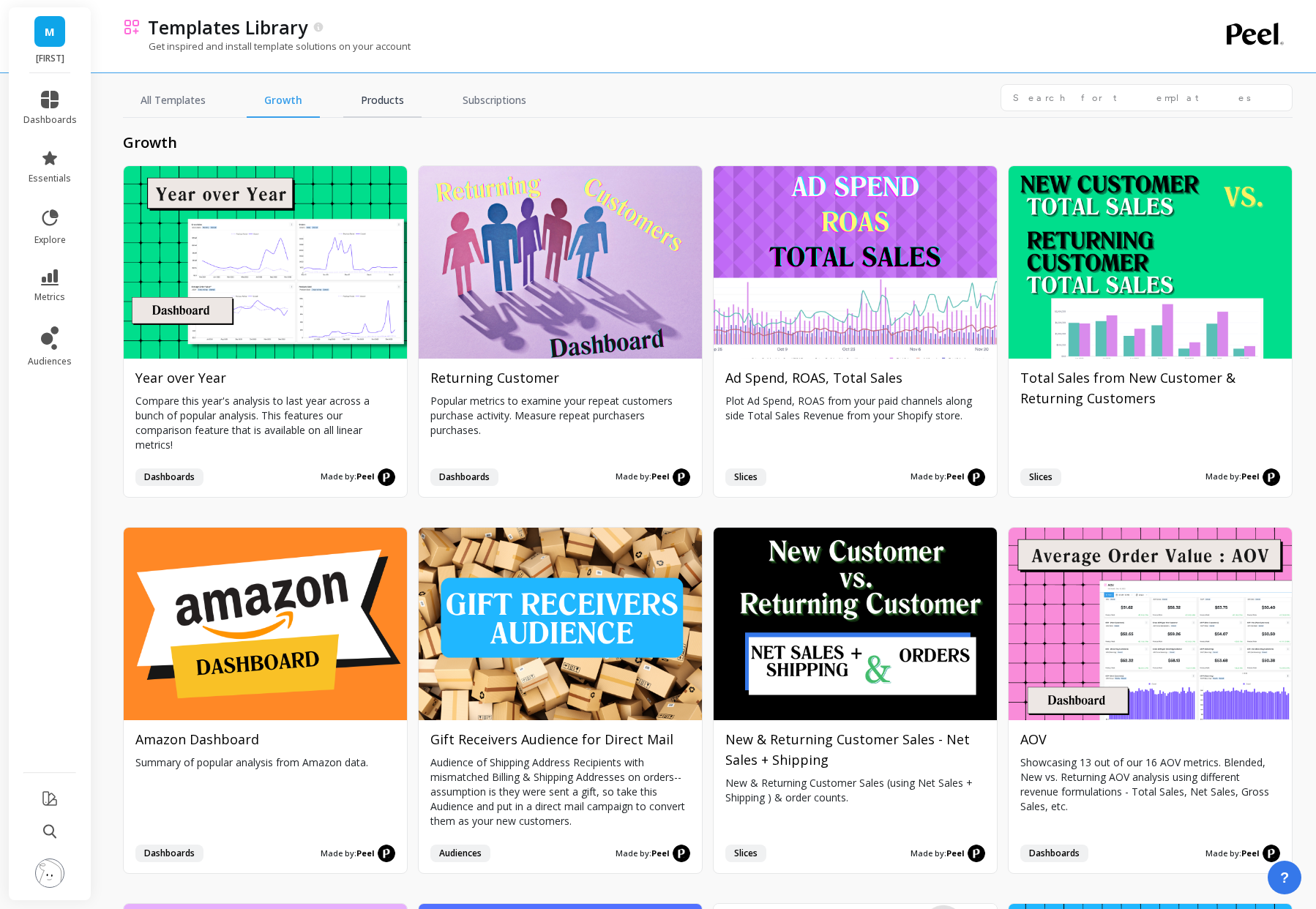 click on "Products" at bounding box center [382, 101] 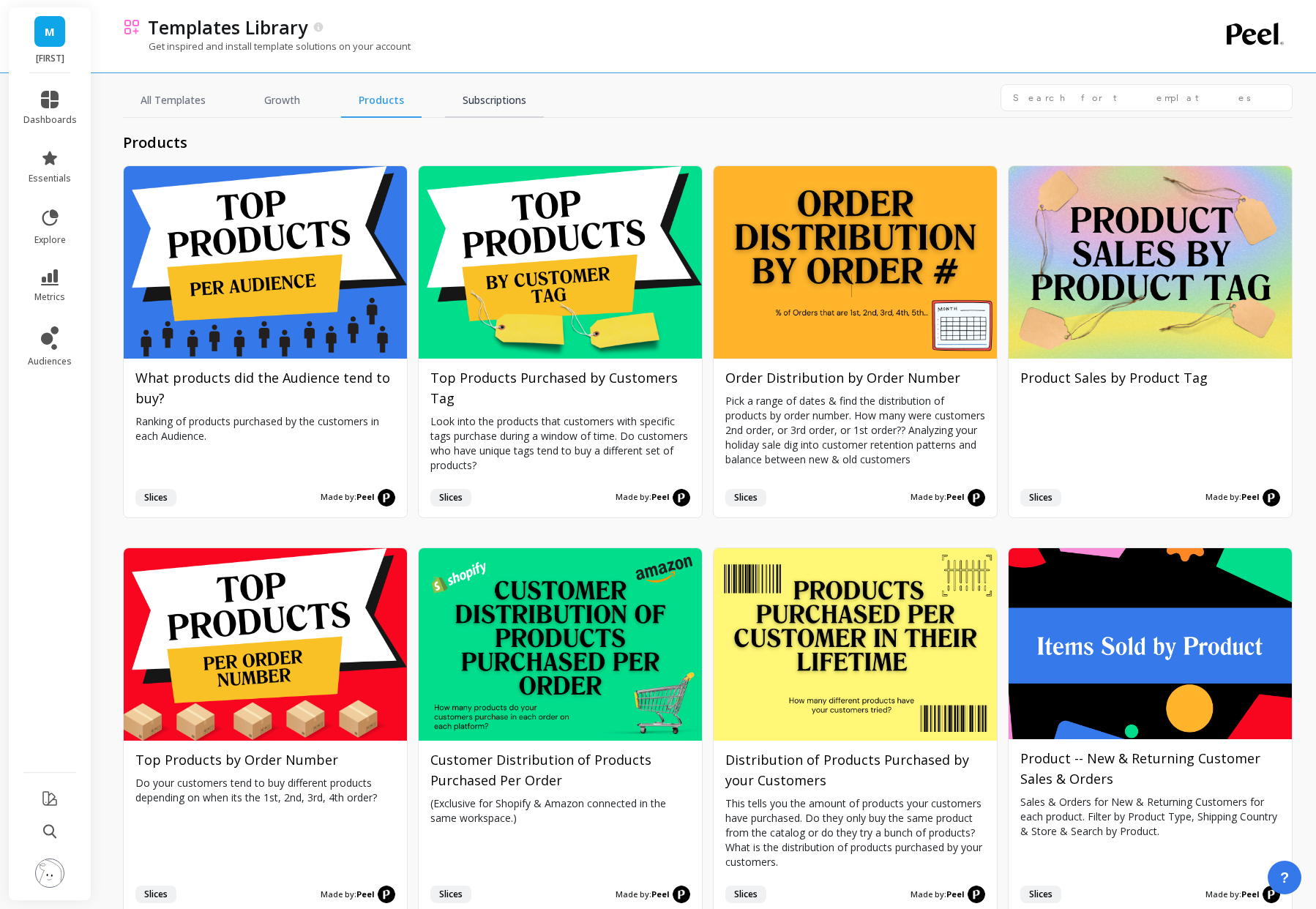 click on "Subscriptions" at bounding box center (494, 101) 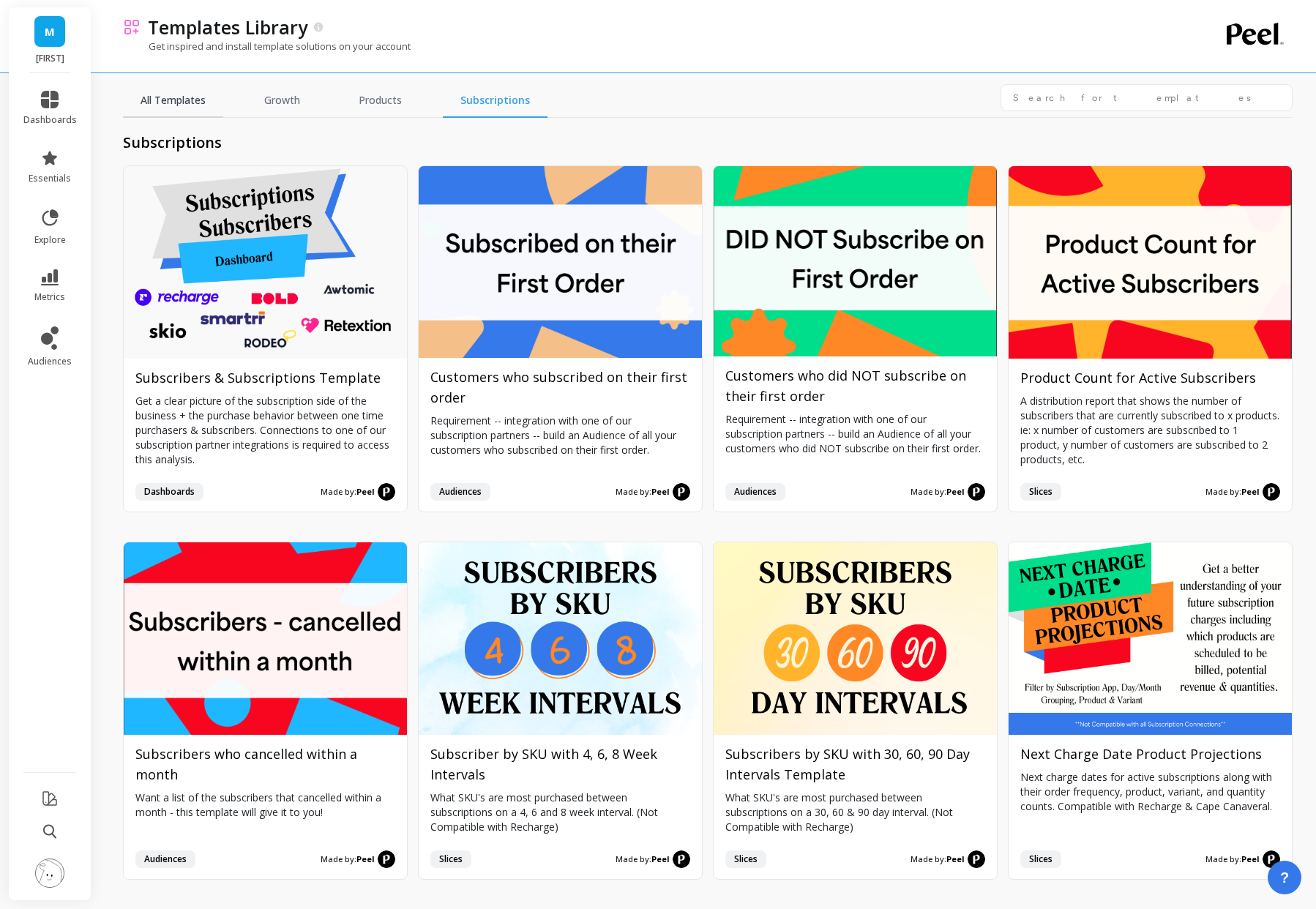 click on "All Templates" at bounding box center (173, 101) 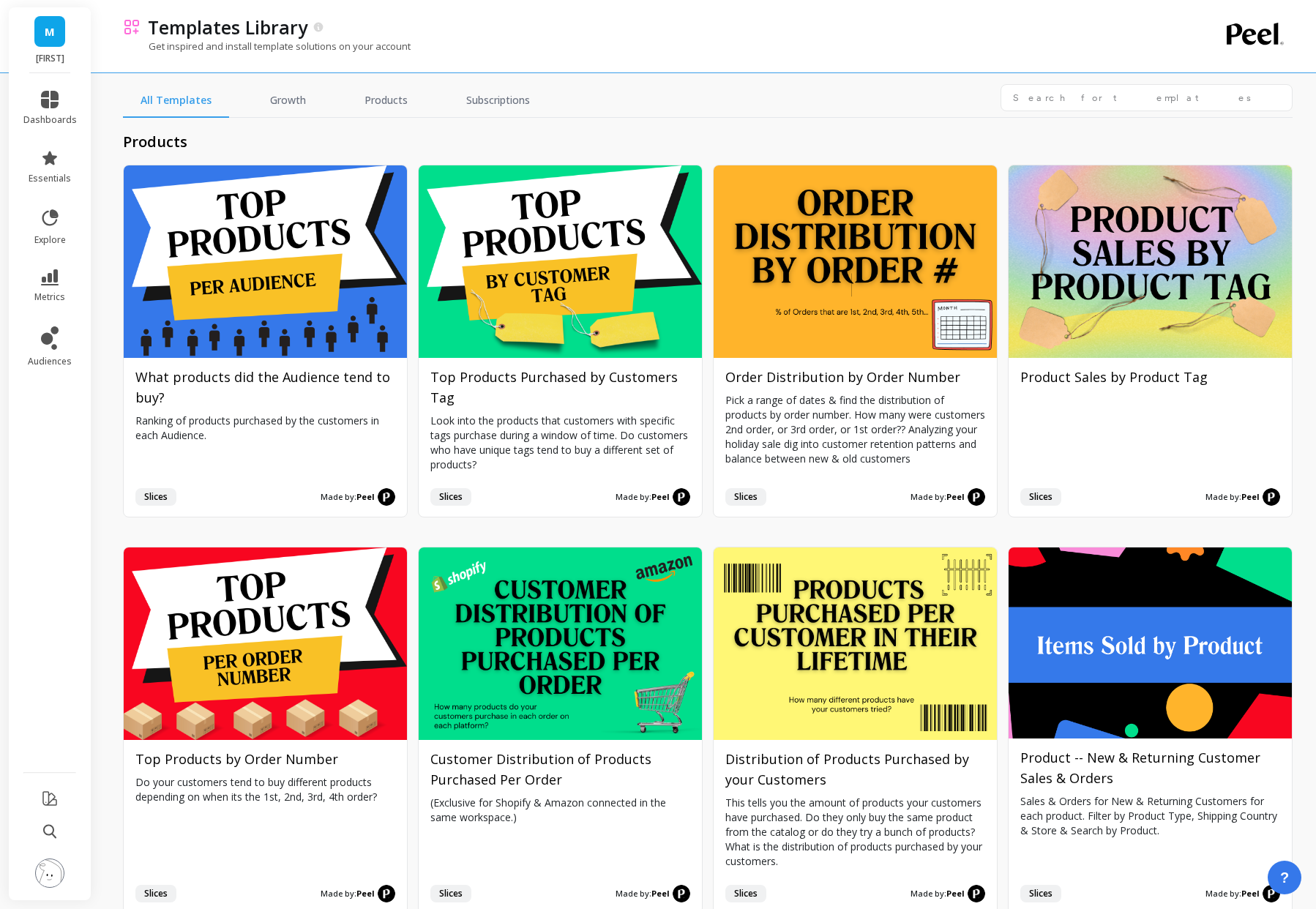 scroll, scrollTop: 4475, scrollLeft: 0, axis: vertical 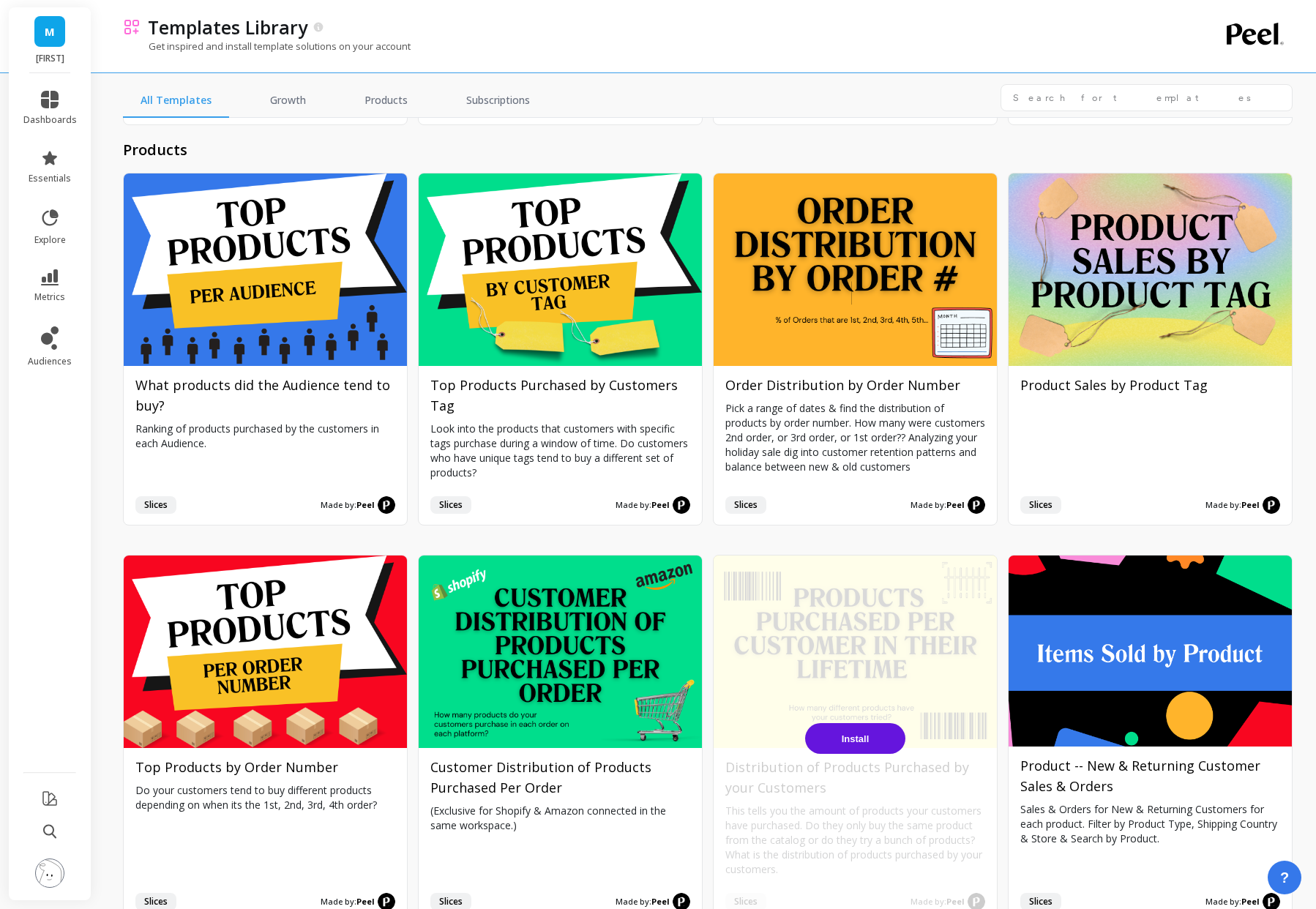 click on "Install" at bounding box center [855, 738] 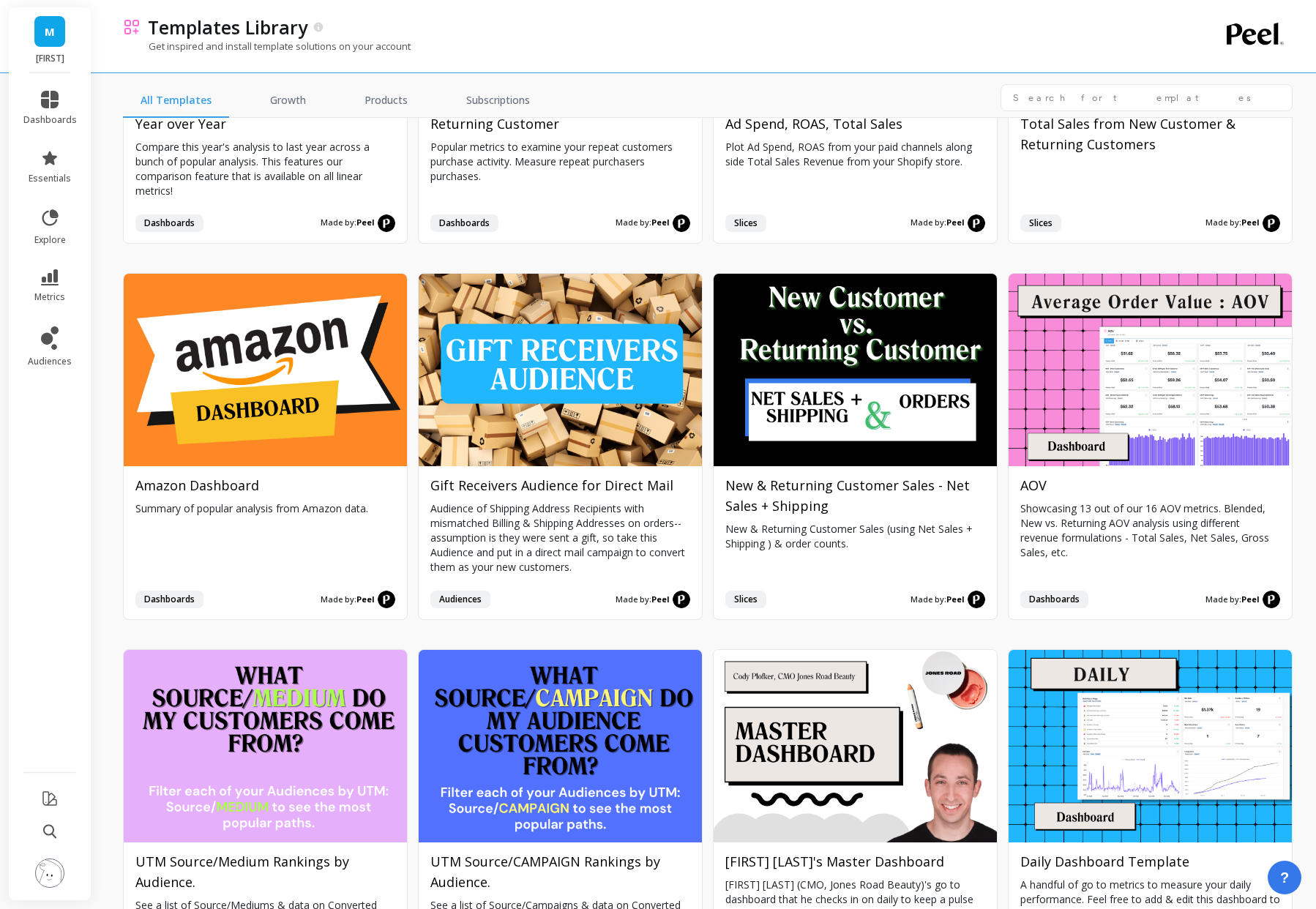 scroll, scrollTop: 0, scrollLeft: 0, axis: both 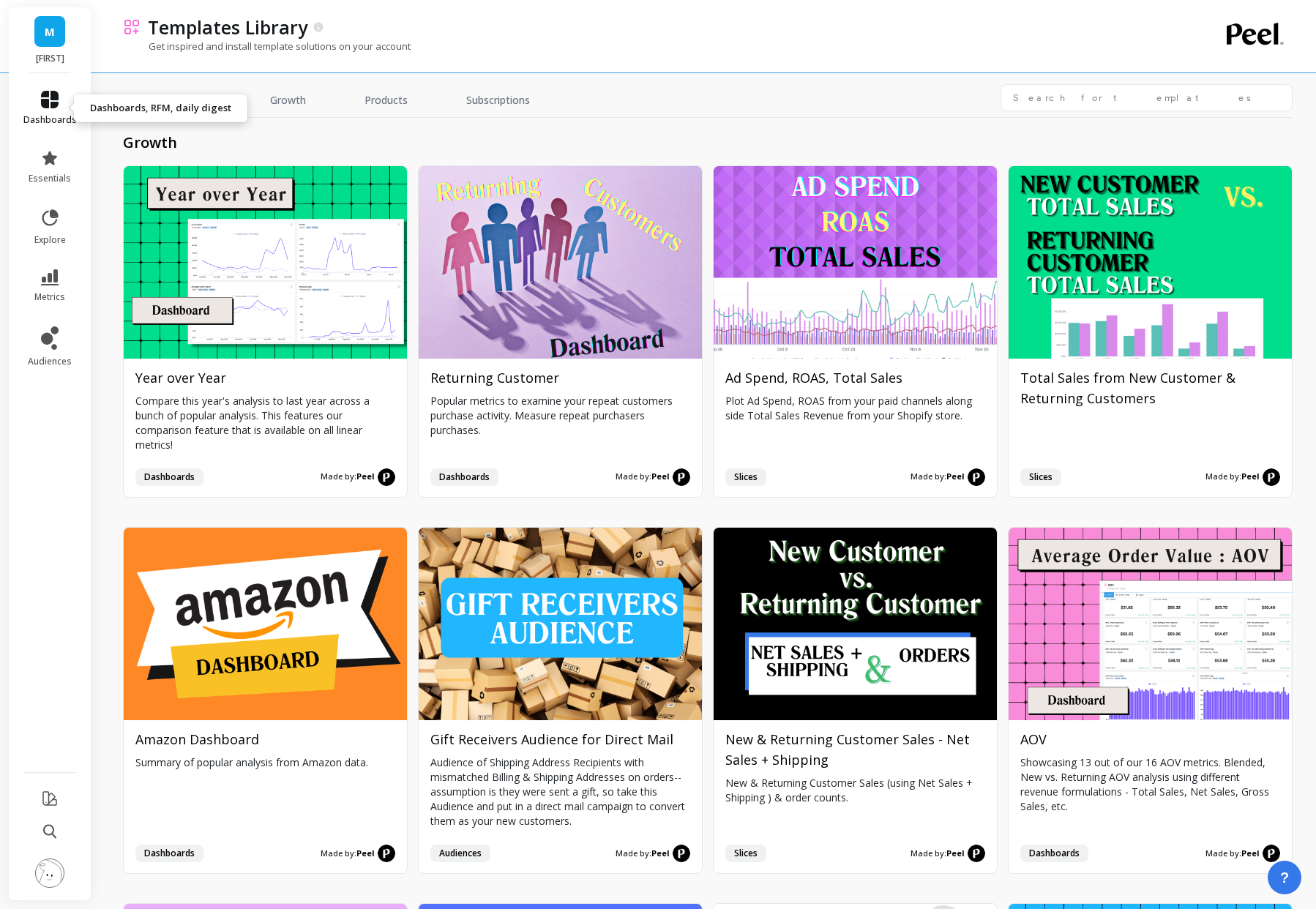 click 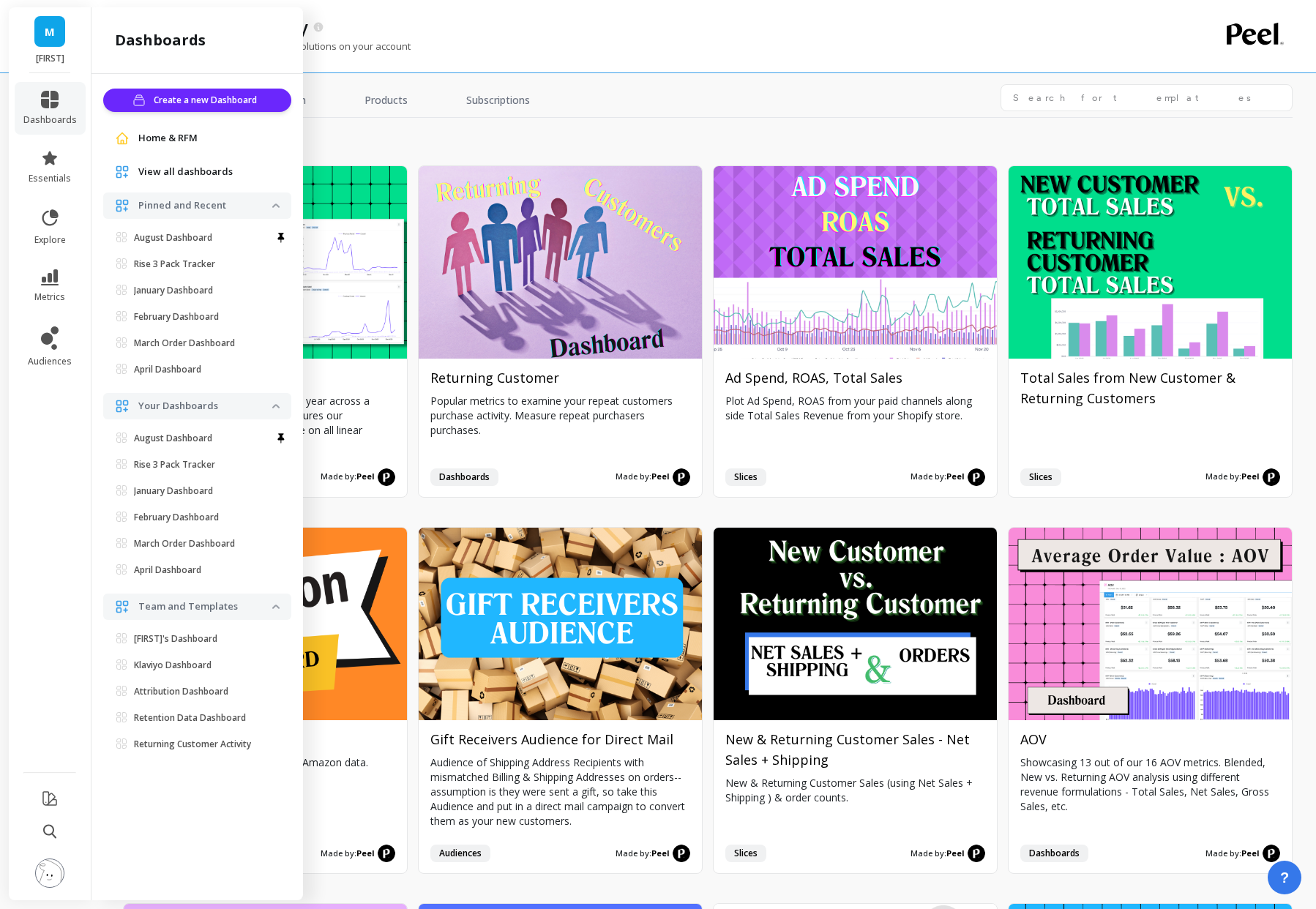 click on "View all dashboards" at bounding box center [209, 172] 